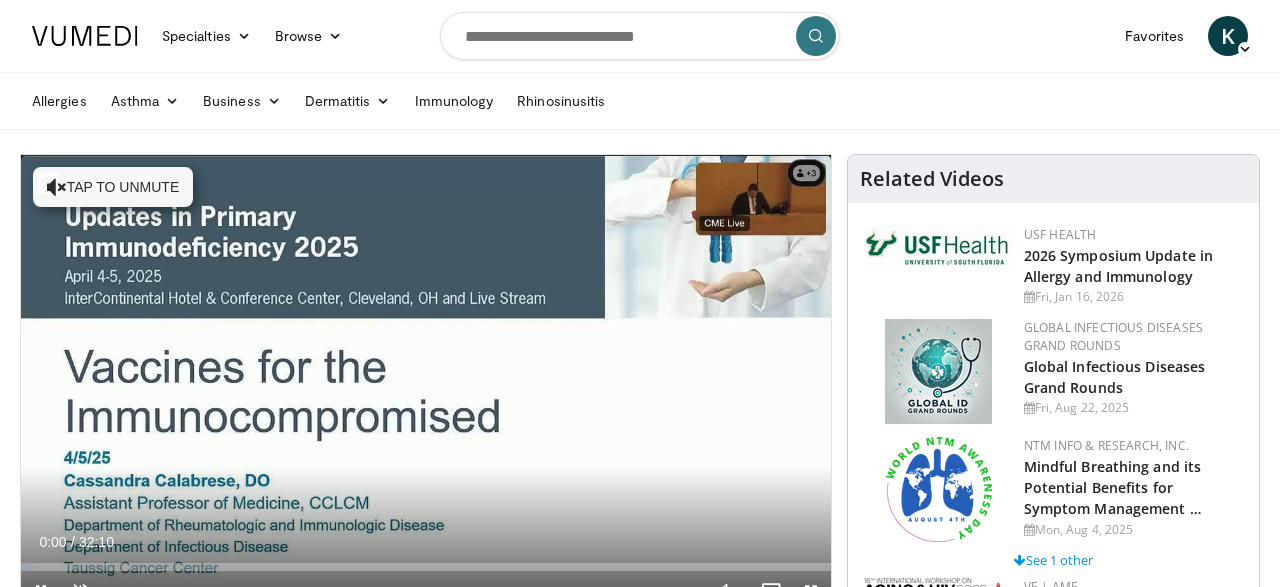 scroll, scrollTop: 0, scrollLeft: 0, axis: both 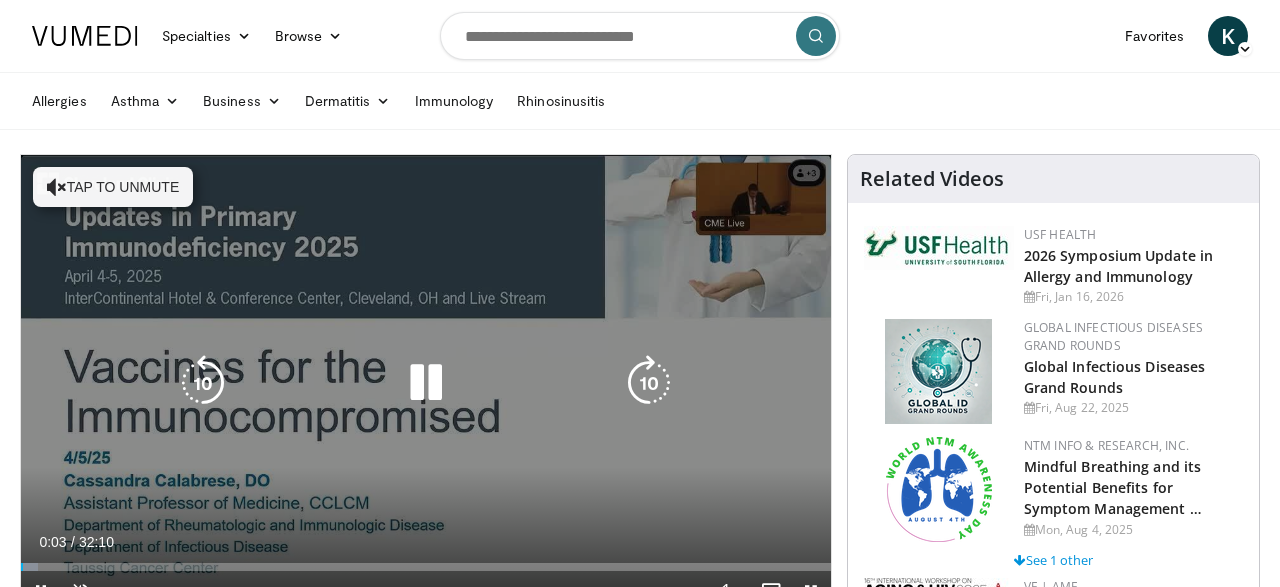 click at bounding box center (426, 383) 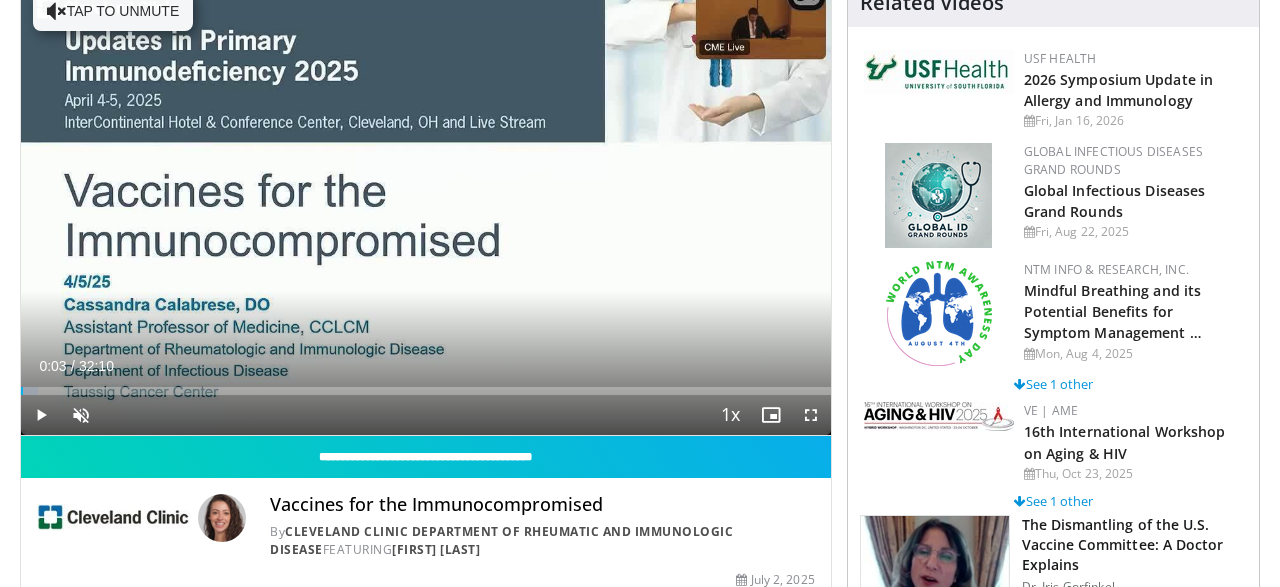 scroll, scrollTop: 211, scrollLeft: 0, axis: vertical 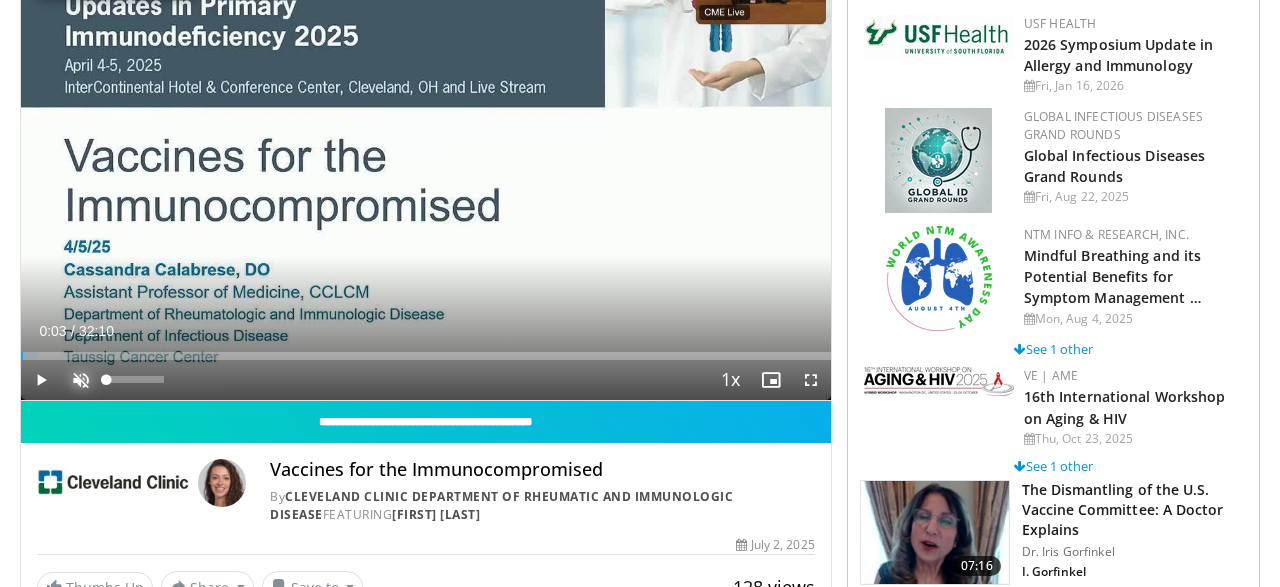 click at bounding box center (81, 380) 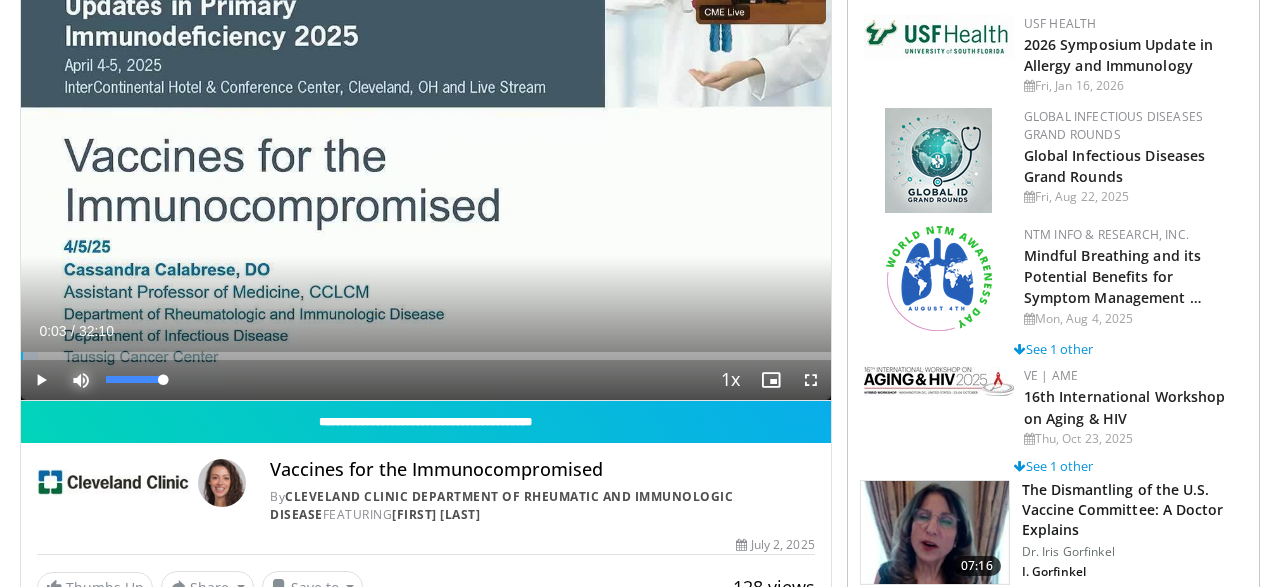 click at bounding box center (81, 380) 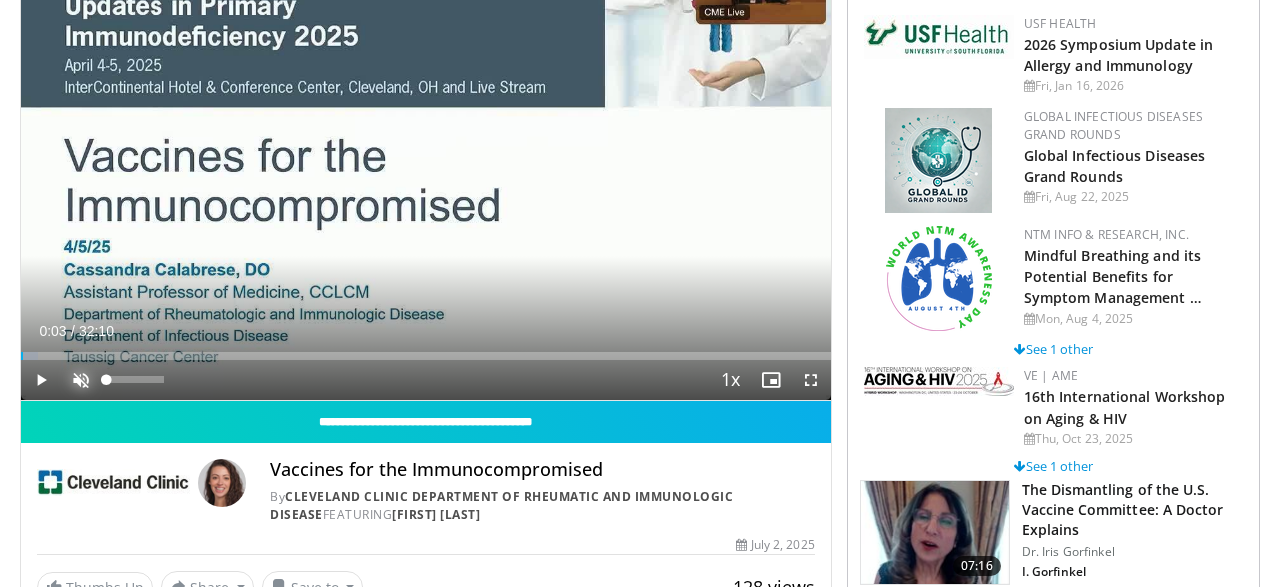 click at bounding box center [81, 380] 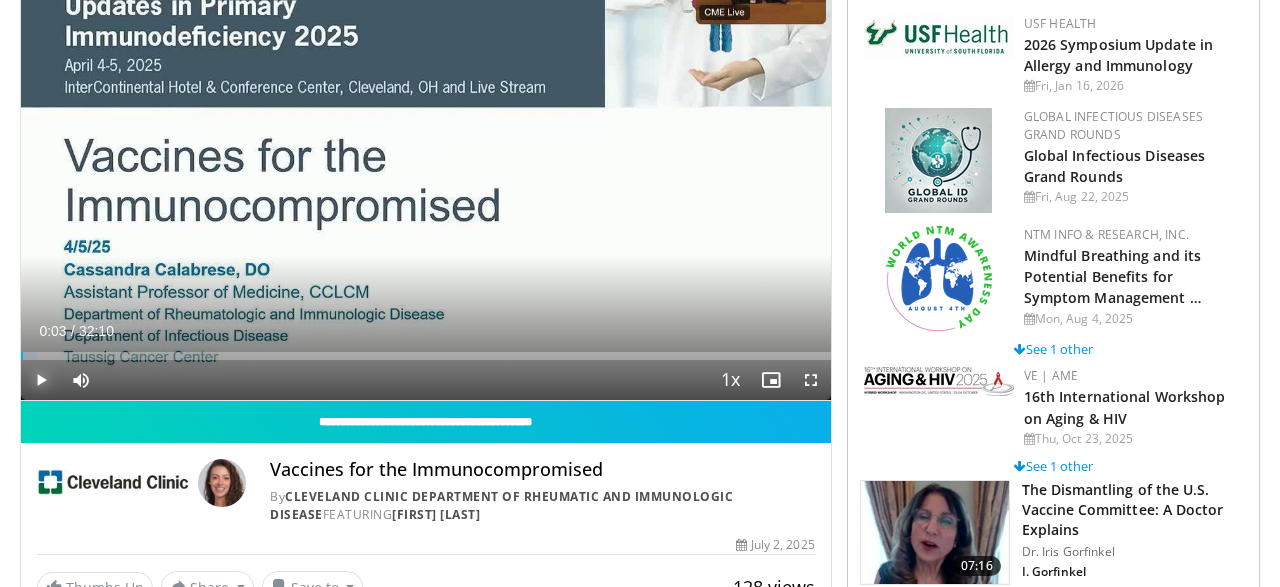 click at bounding box center (41, 380) 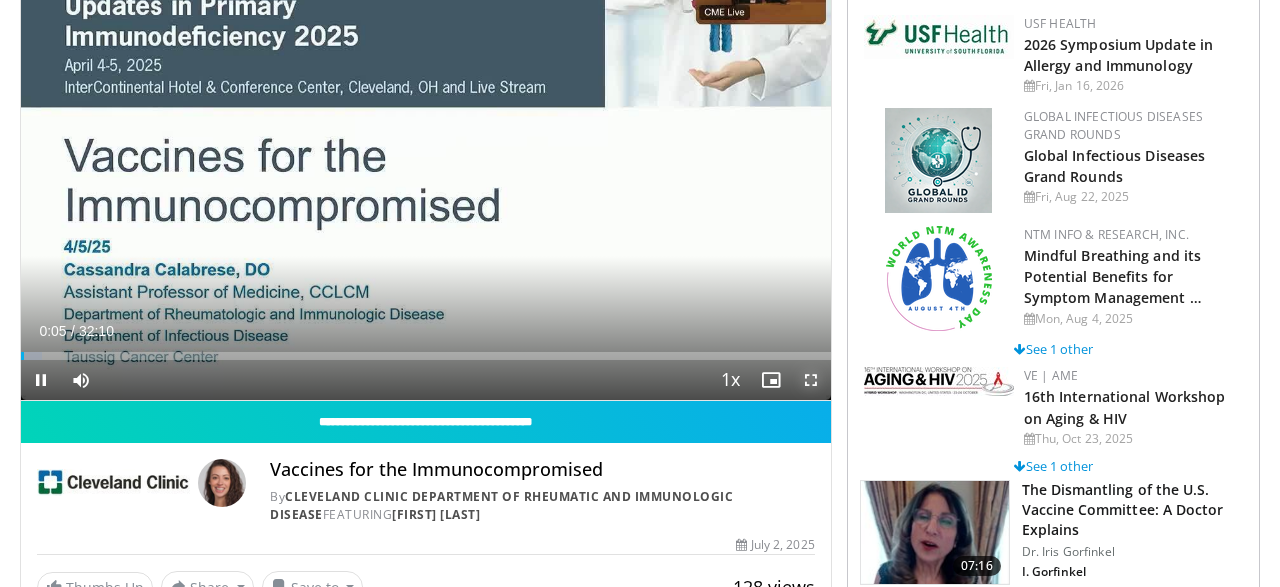 click at bounding box center (811, 380) 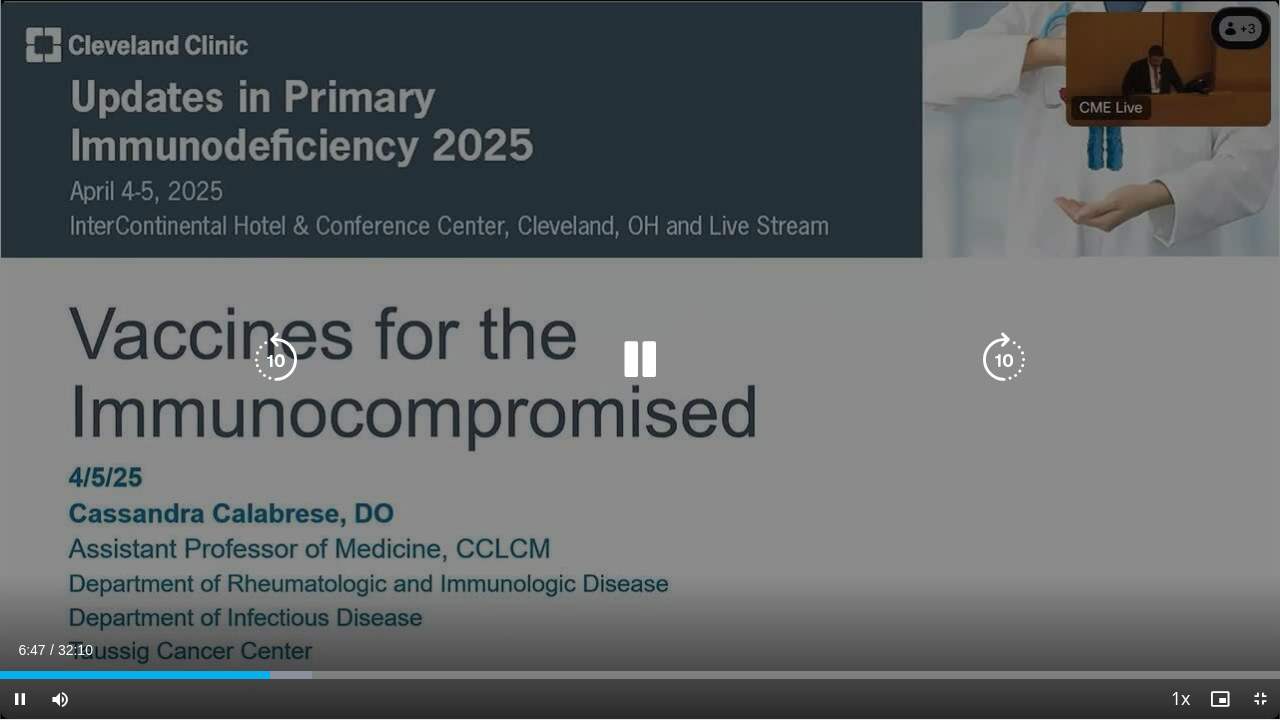 click on "10 seconds
Tap to unmute" at bounding box center (640, 359) 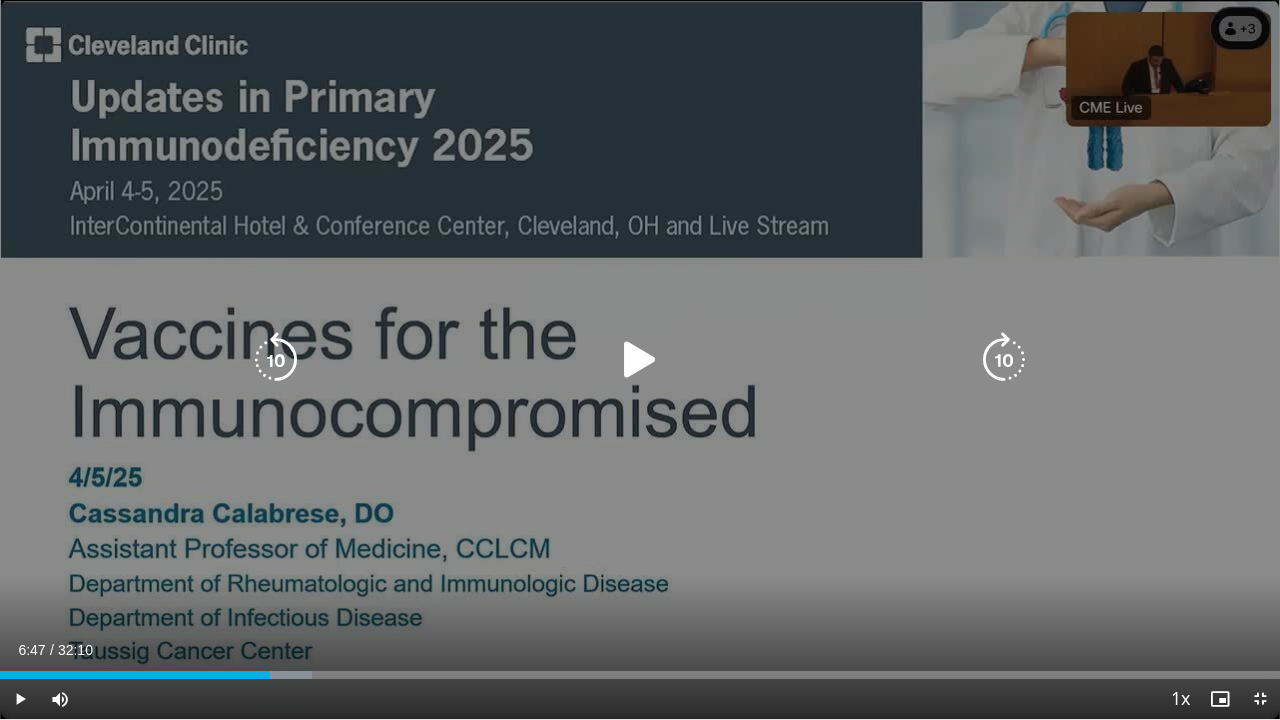 click at bounding box center [640, 360] 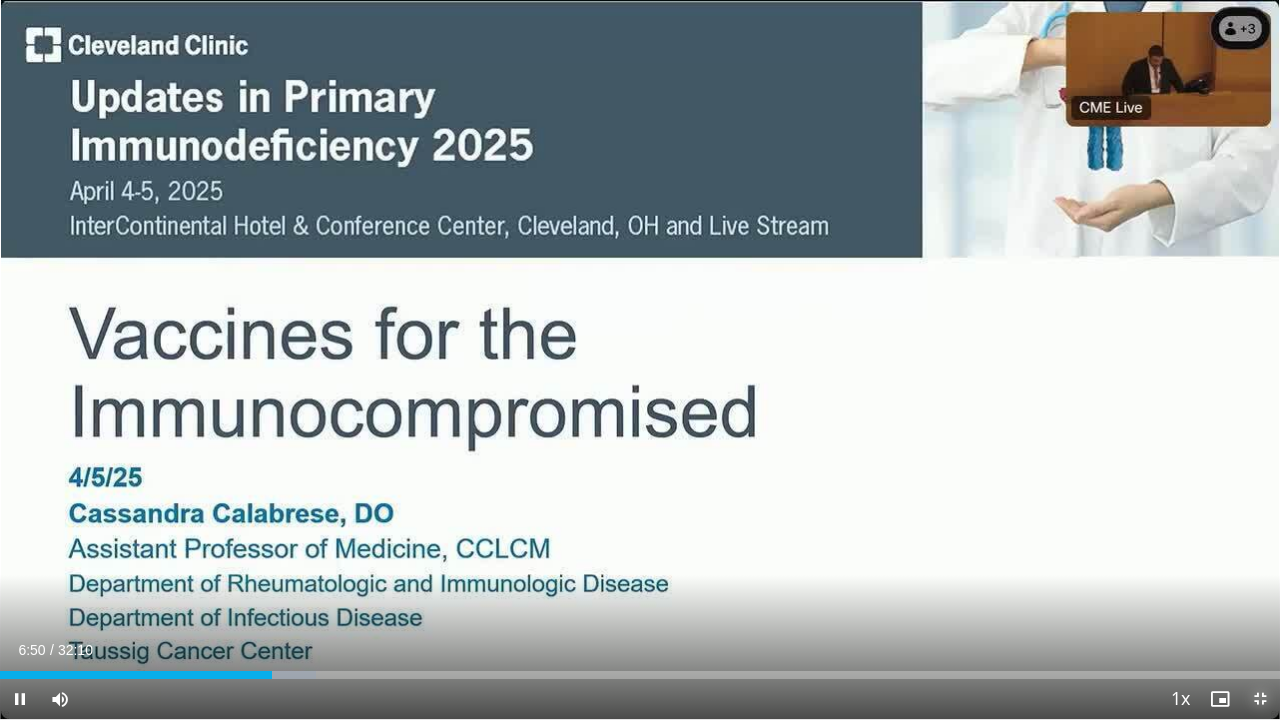 click at bounding box center (1260, 699) 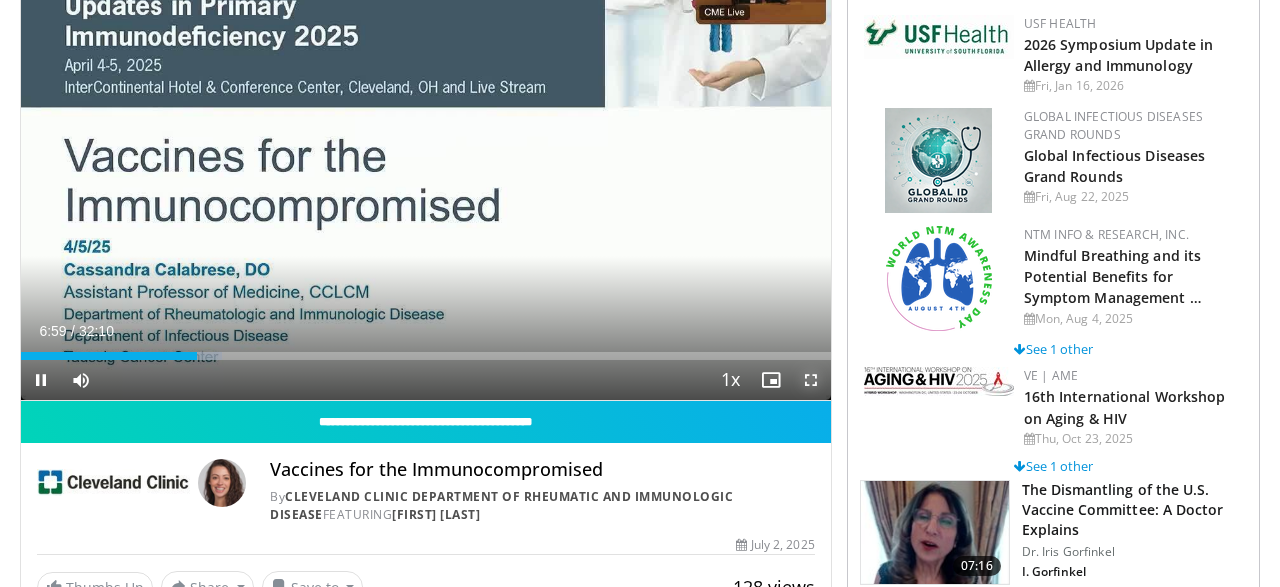 click at bounding box center [811, 380] 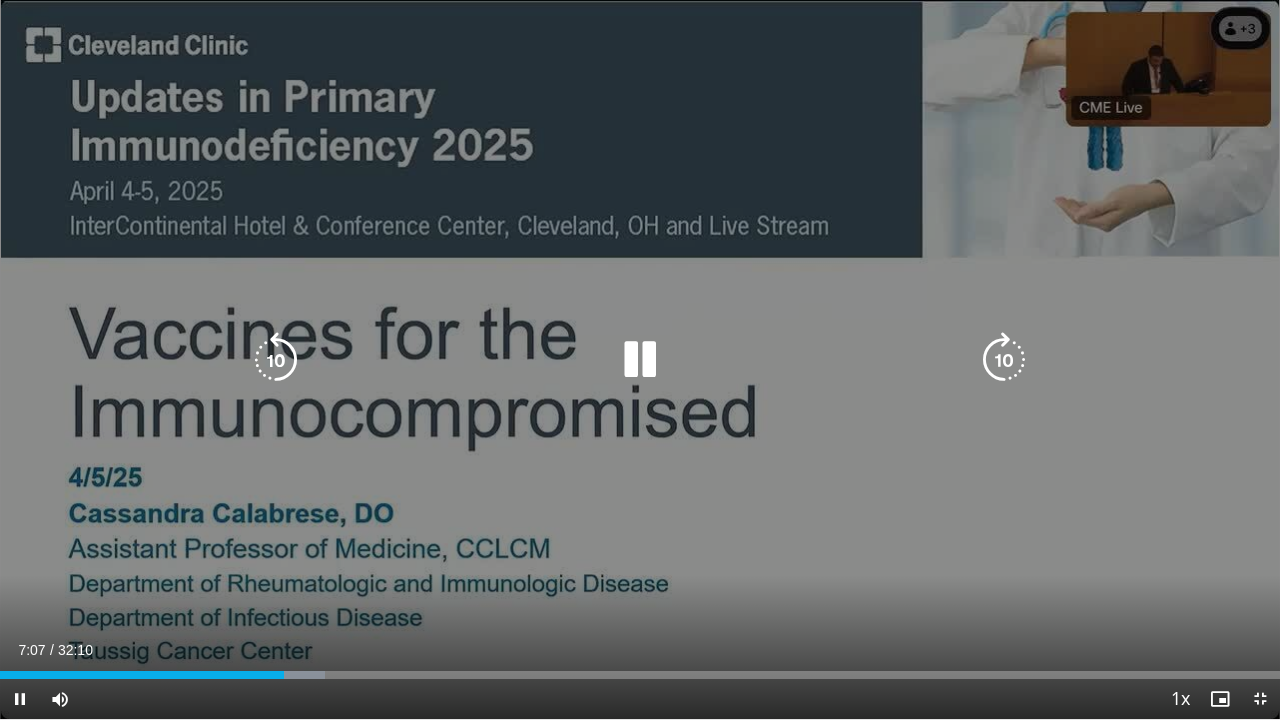 click on "10 seconds
Tap to unmute" at bounding box center (640, 359) 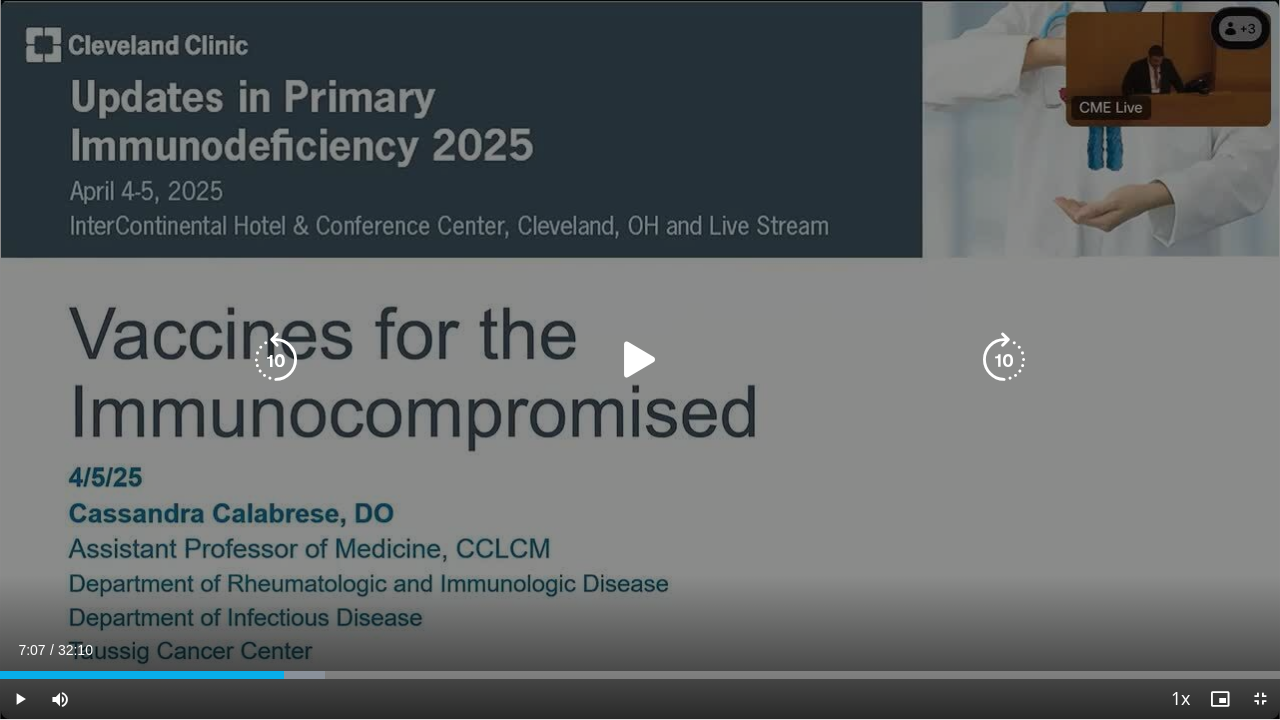 click at bounding box center (640, 360) 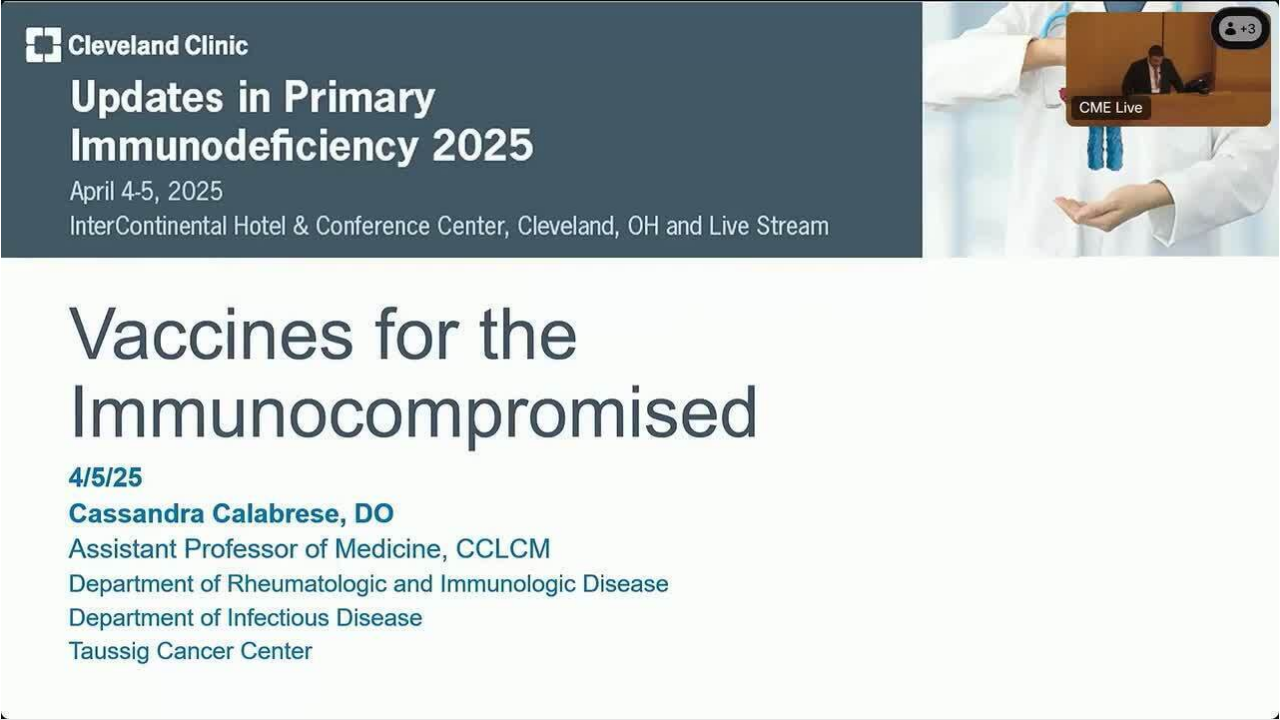 type 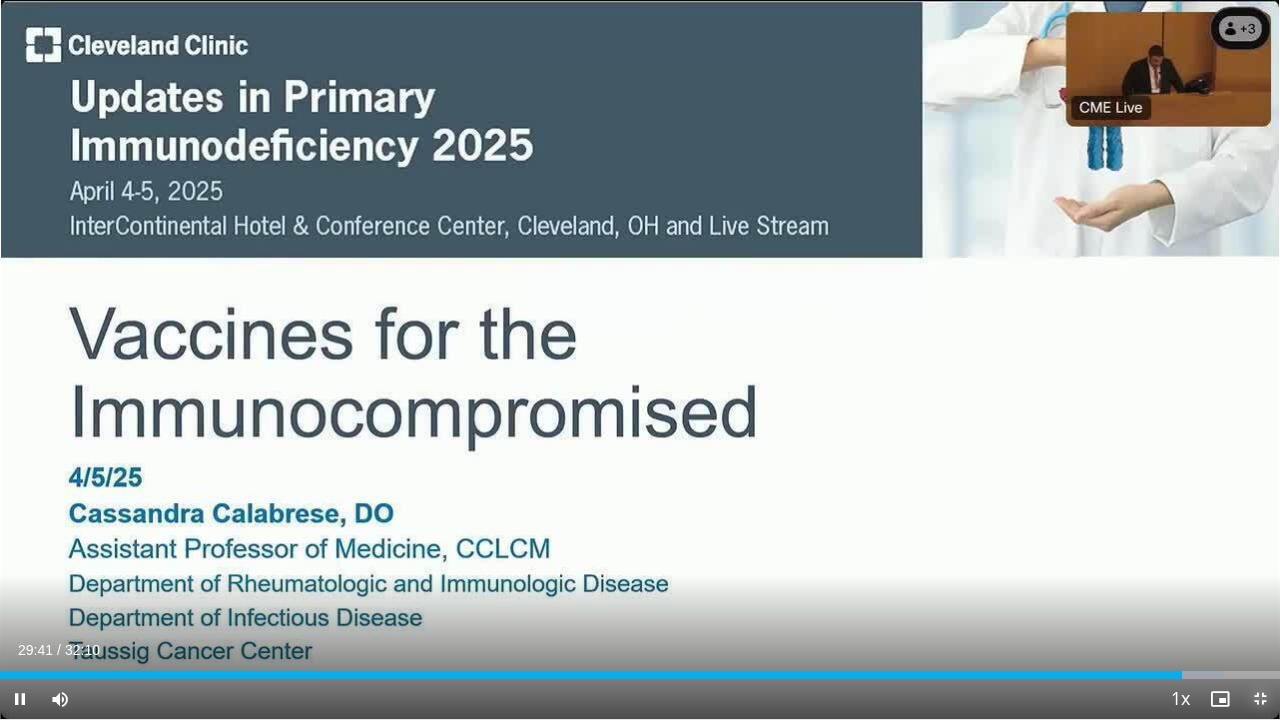 click at bounding box center (1260, 699) 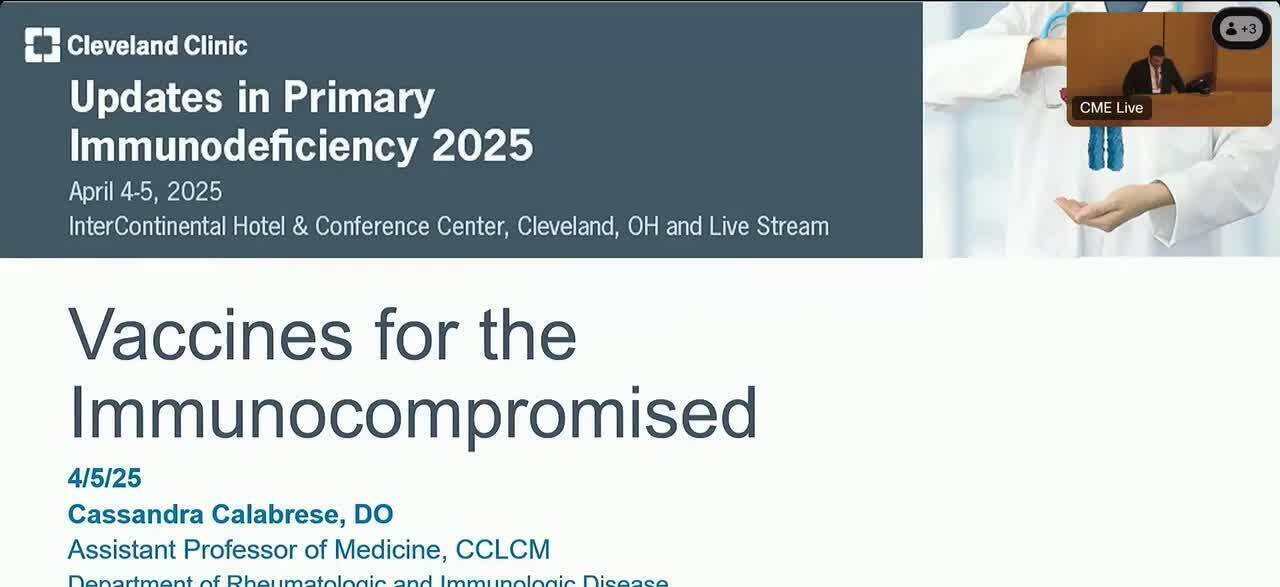 scroll, scrollTop: 211, scrollLeft: 0, axis: vertical 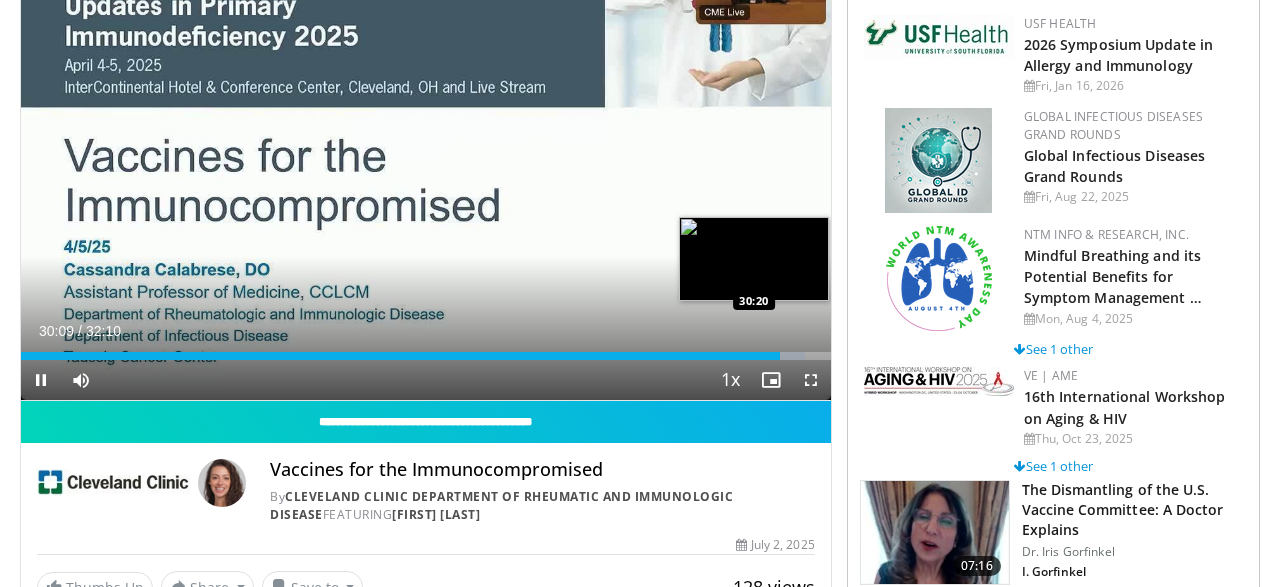 click at bounding box center (787, 356) 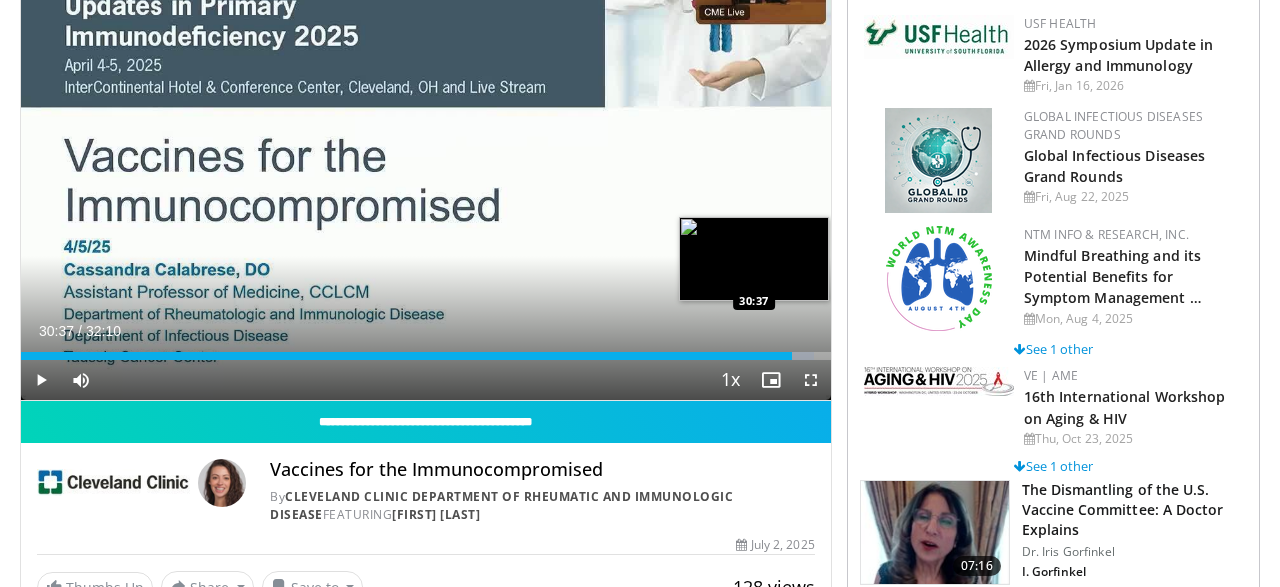 click at bounding box center [796, 356] 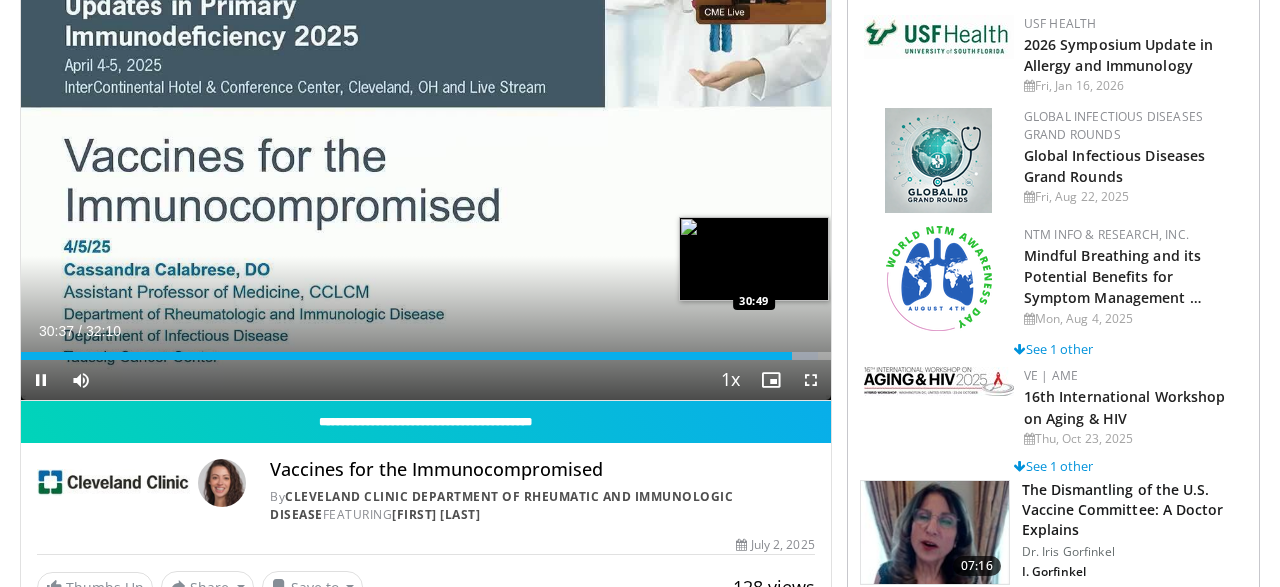 click on "Loaded :  98.44% 30:37 30:49" at bounding box center (426, 356) 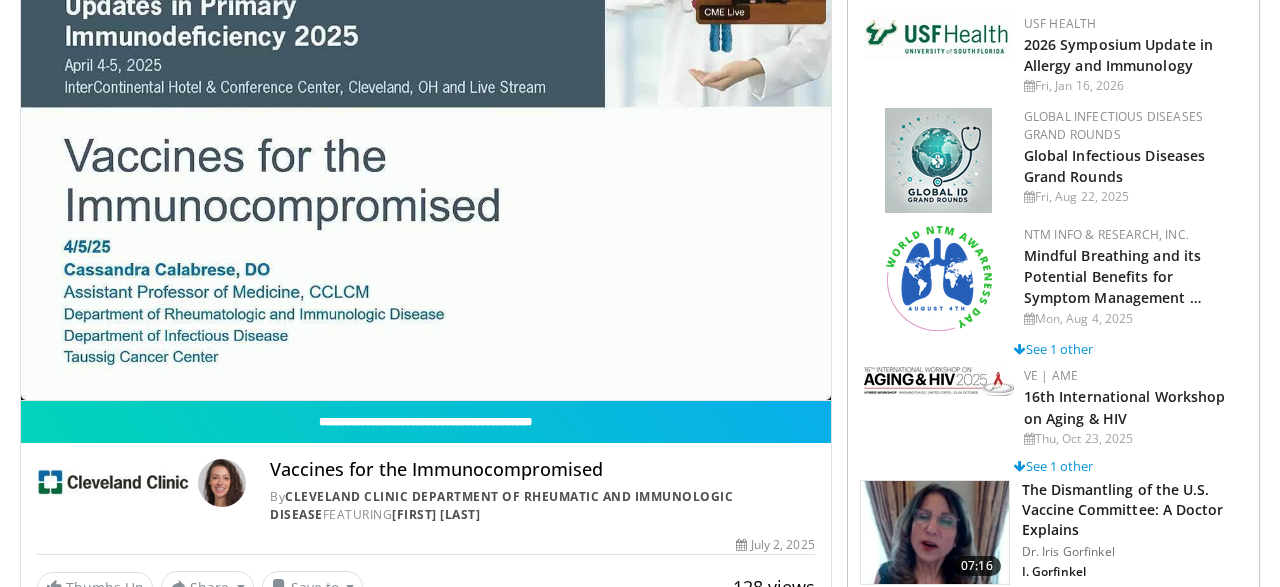 click on "20 seconds
Tap to unmute" at bounding box center (426, 172) 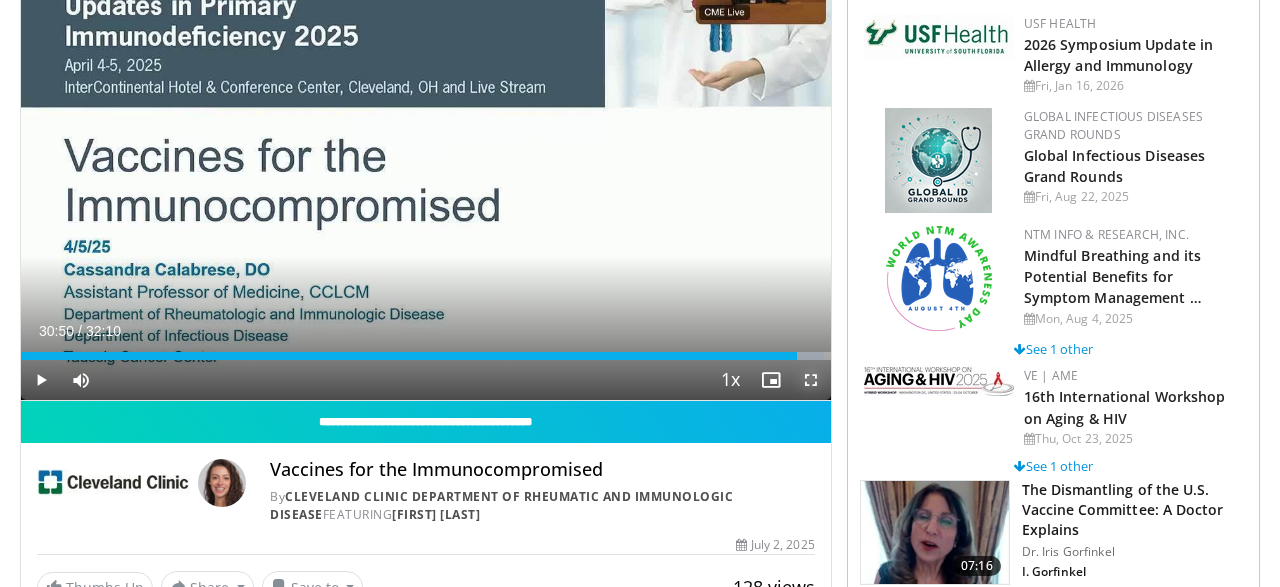 click at bounding box center (811, 380) 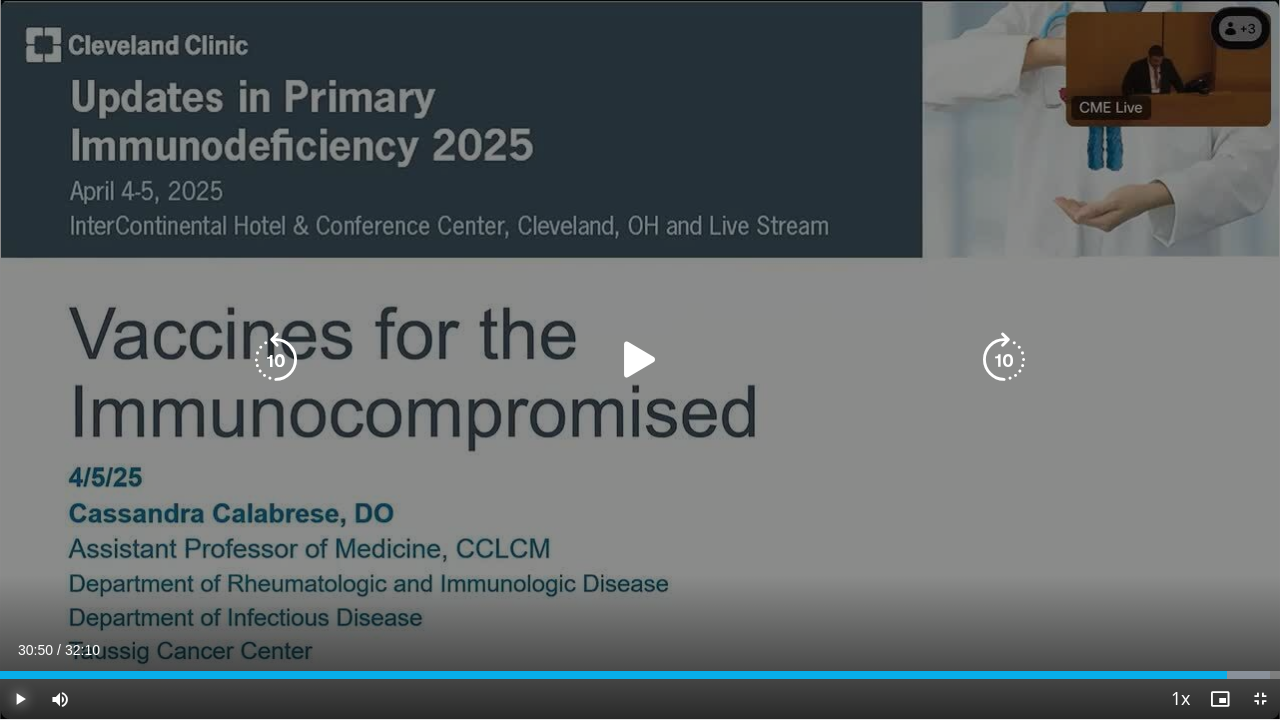 click at bounding box center (20, 699) 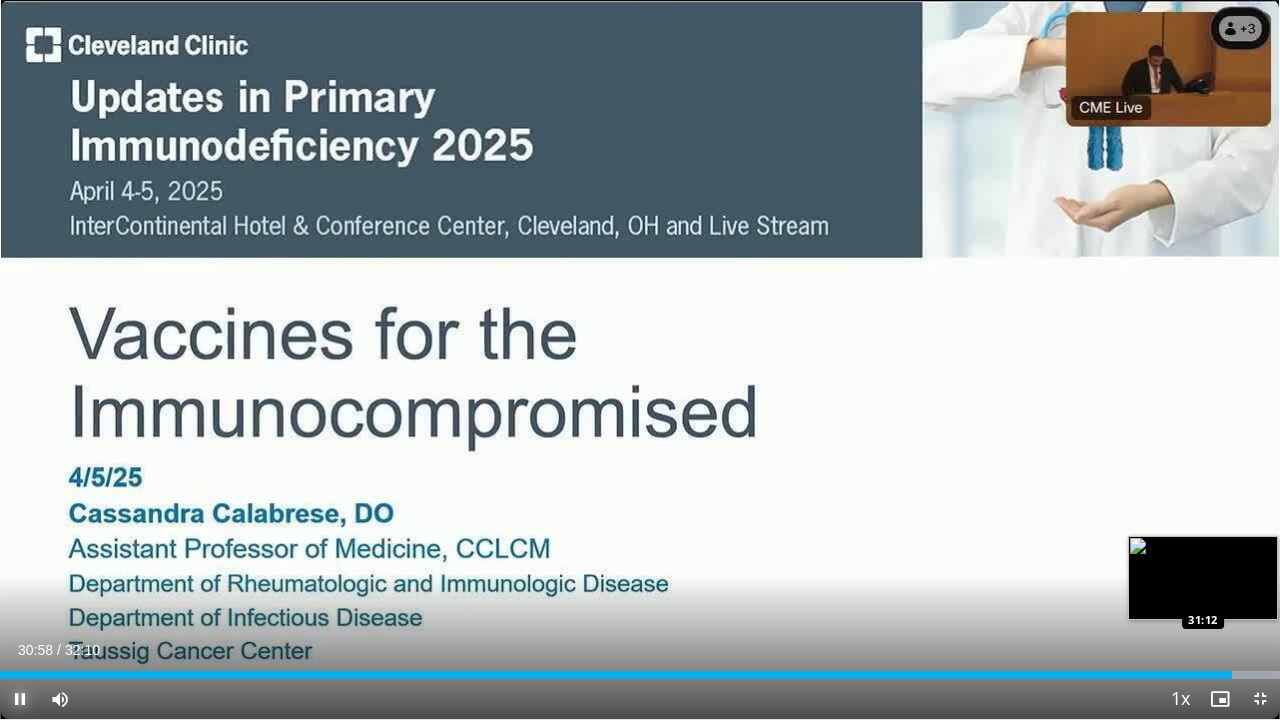 click on "Loaded :  99.48% 30:58 31:12" at bounding box center (640, 675) 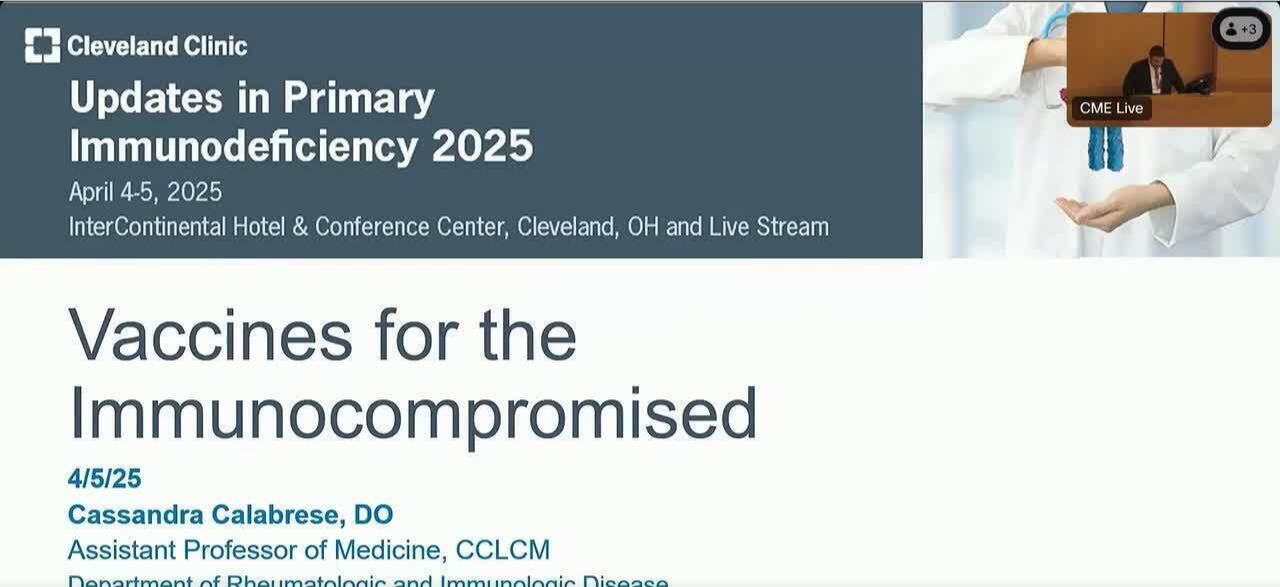 scroll, scrollTop: 0, scrollLeft: 0, axis: both 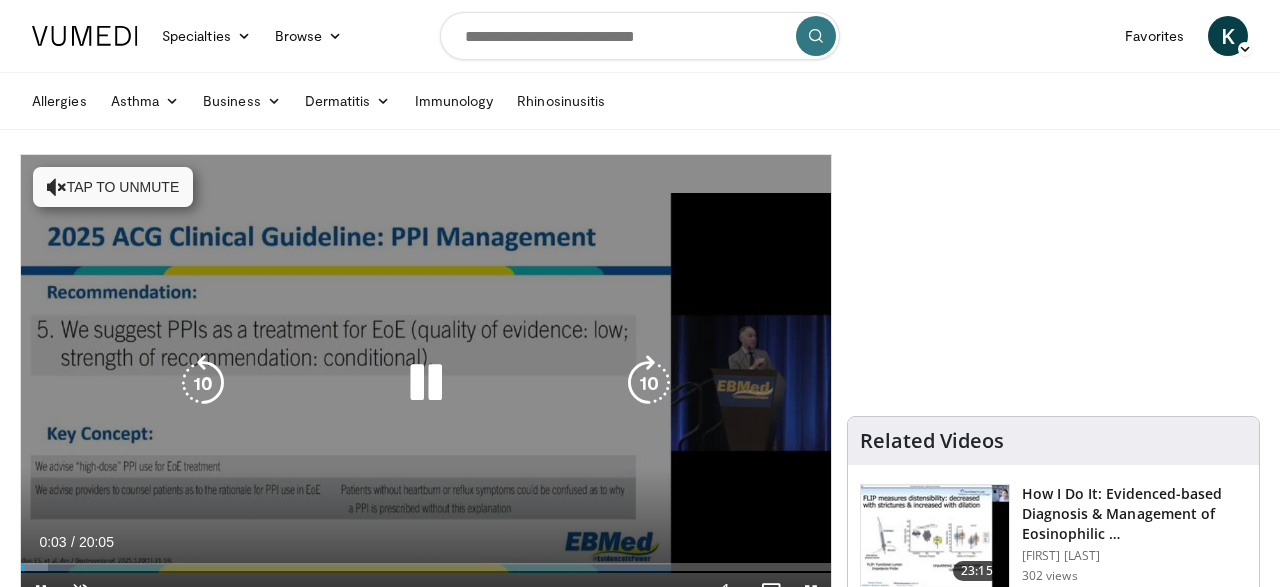 click on "Tap to unmute" at bounding box center (113, 187) 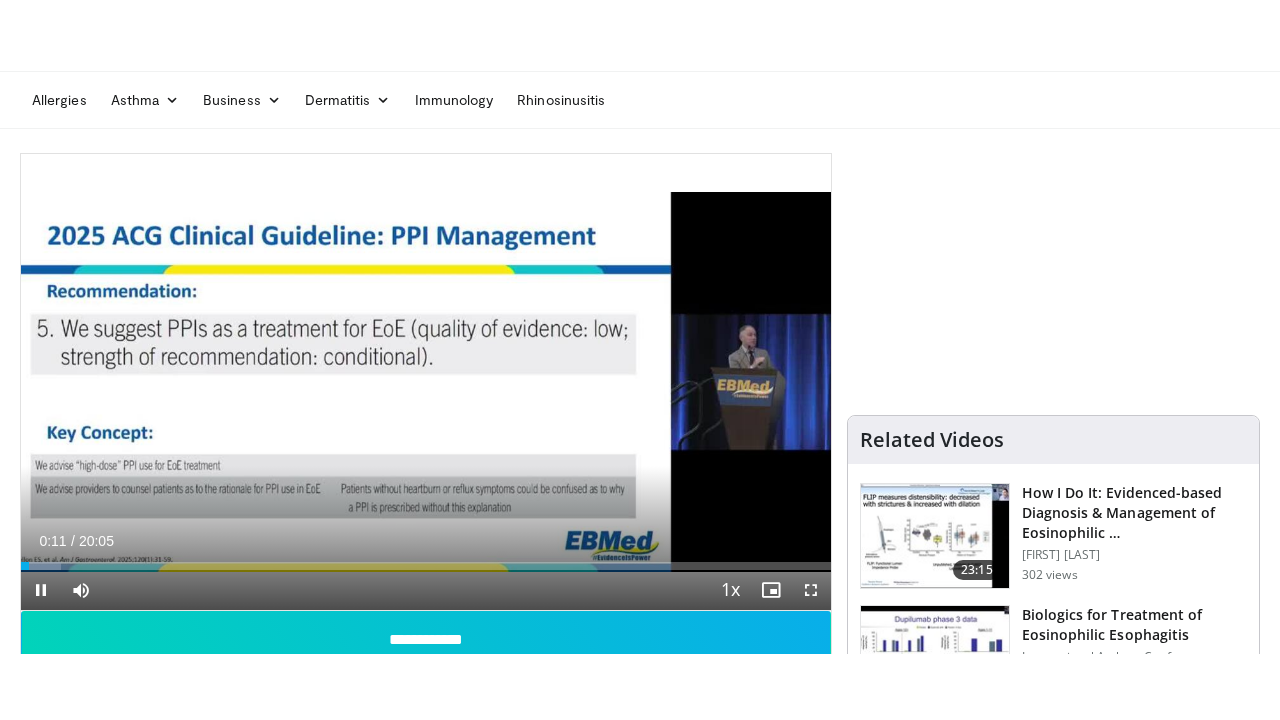 scroll, scrollTop: 105, scrollLeft: 0, axis: vertical 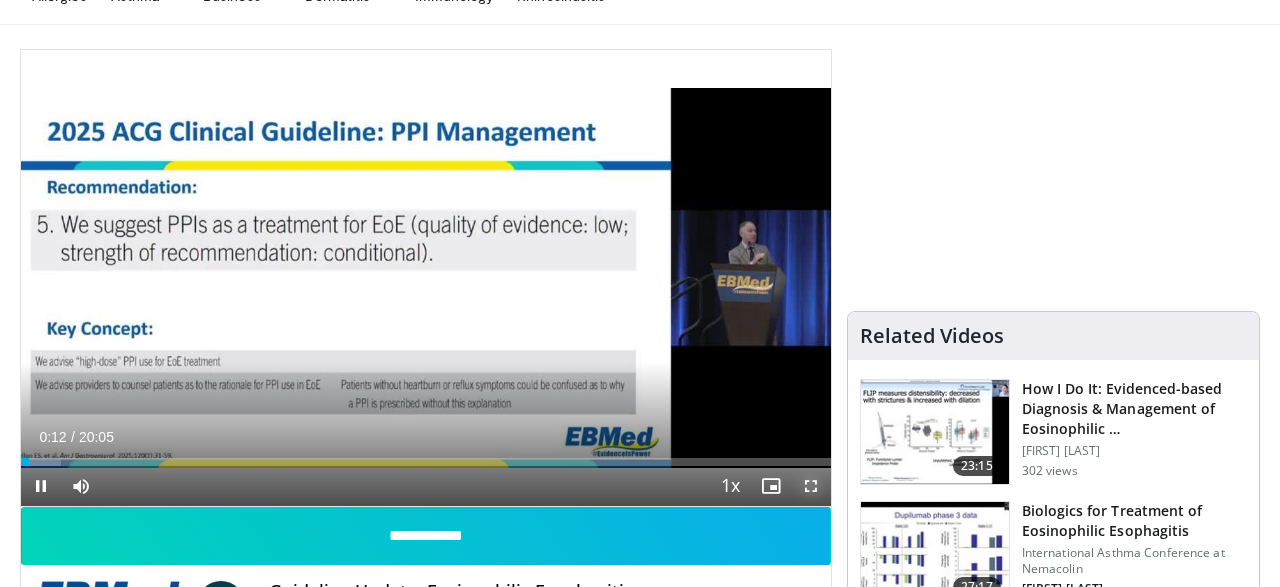 click at bounding box center (811, 486) 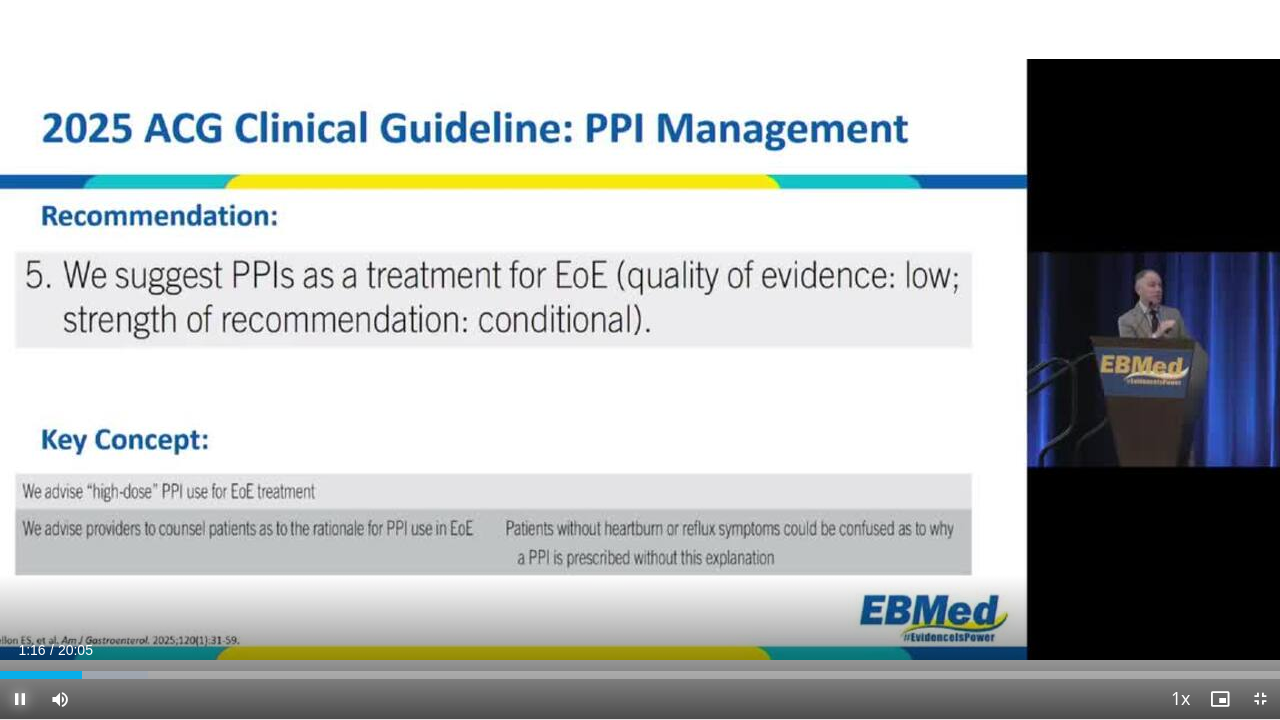 click at bounding box center [20, 699] 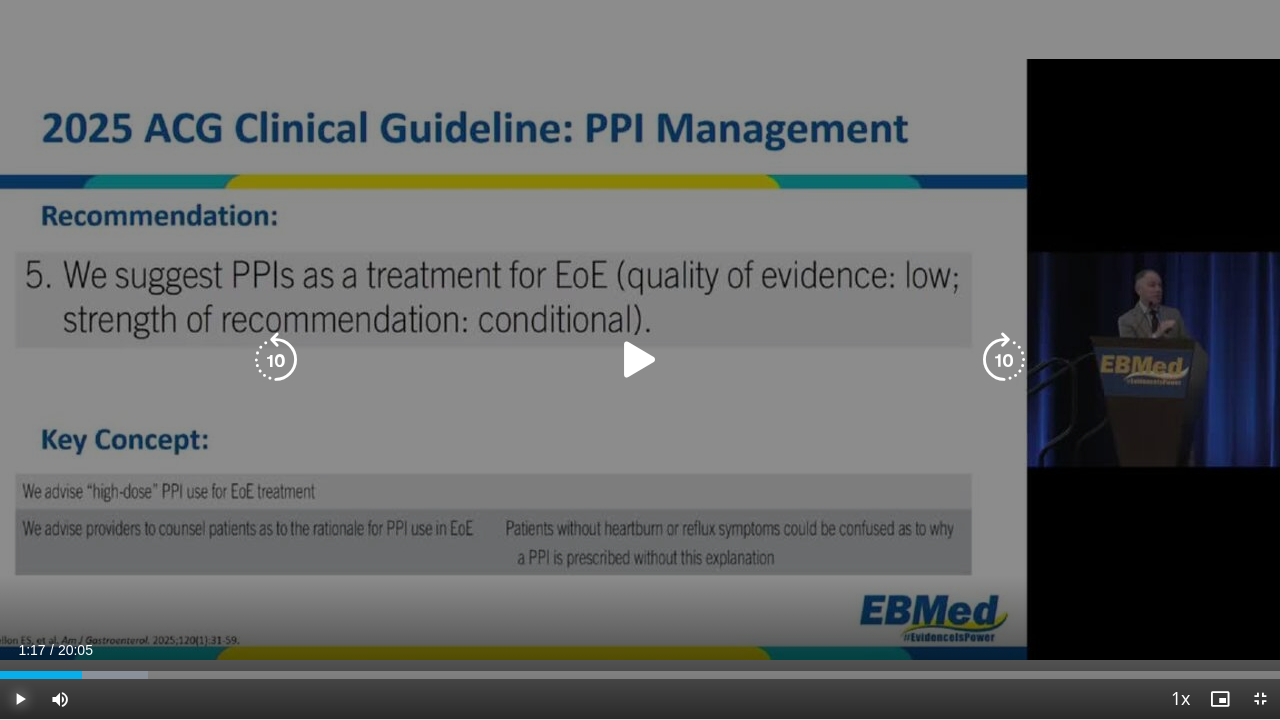 click at bounding box center (20, 699) 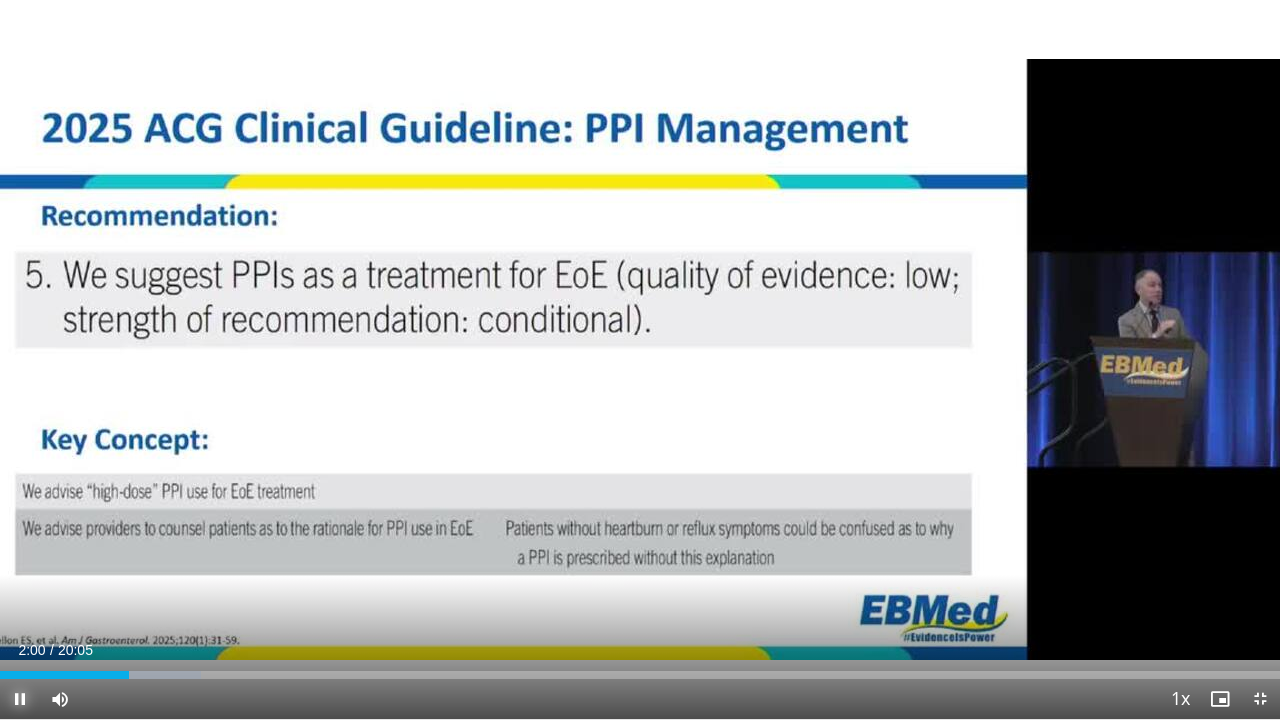 click at bounding box center [20, 699] 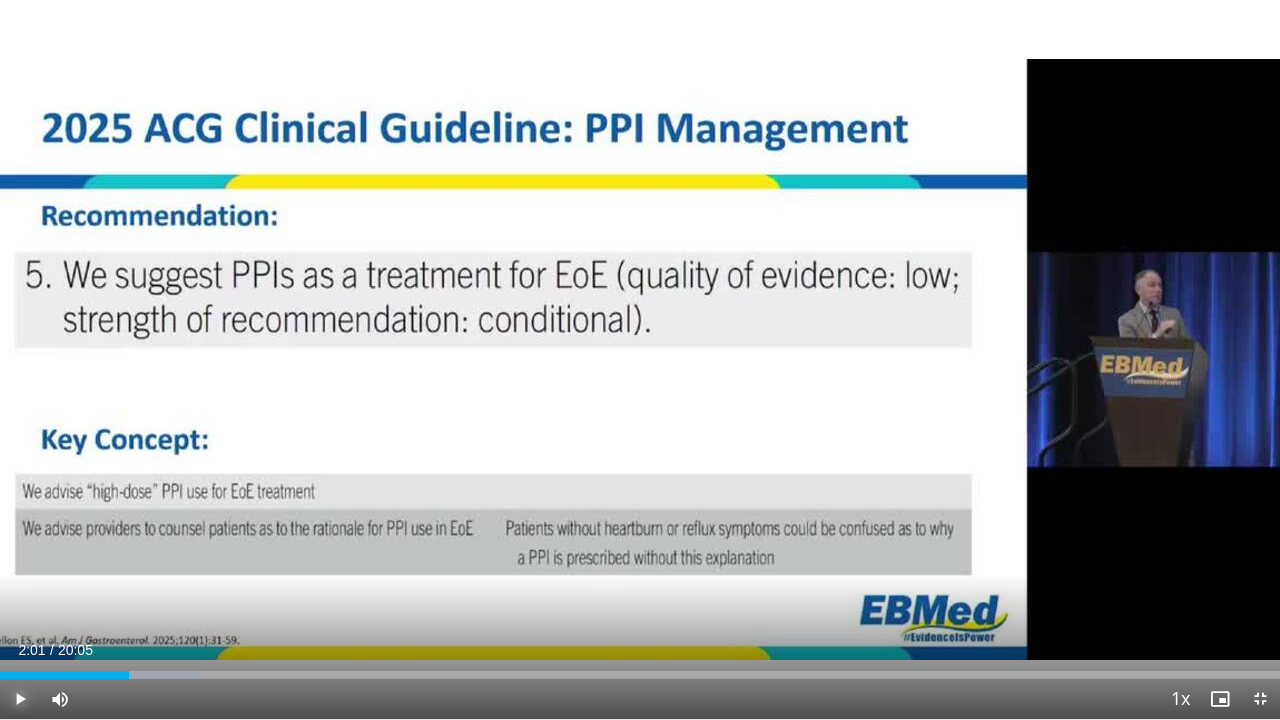 click at bounding box center (20, 699) 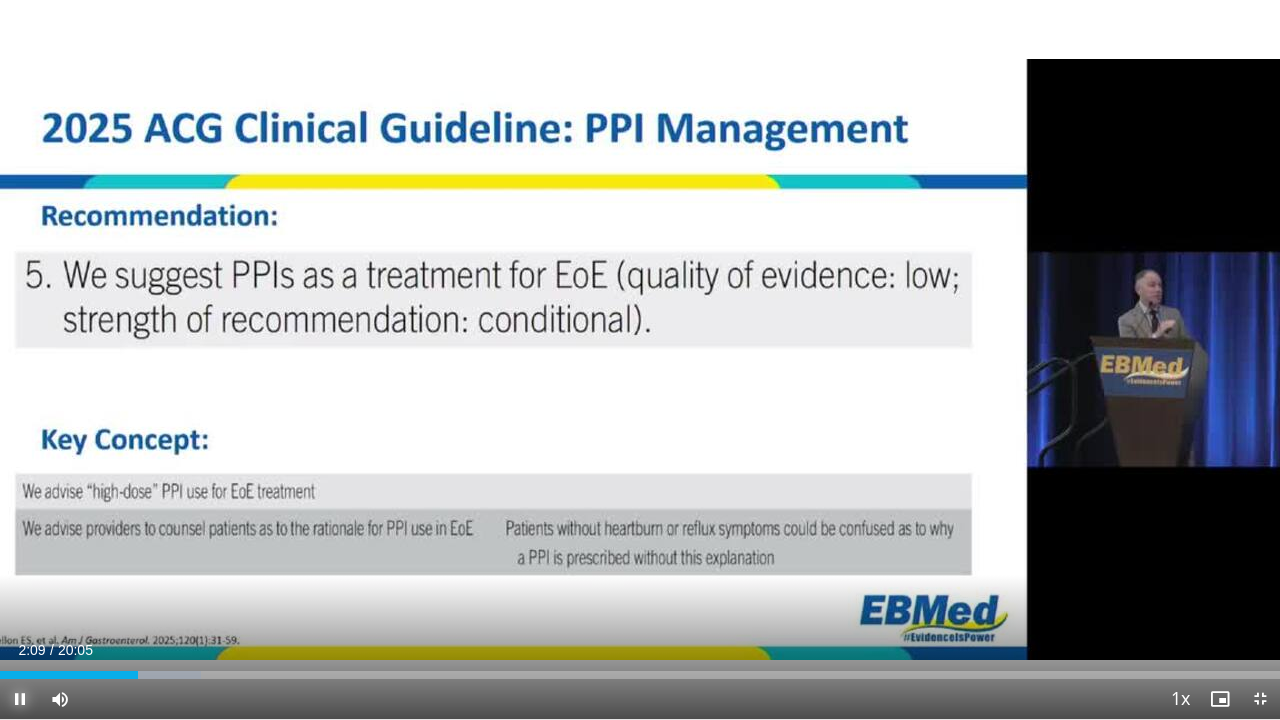 click at bounding box center (20, 699) 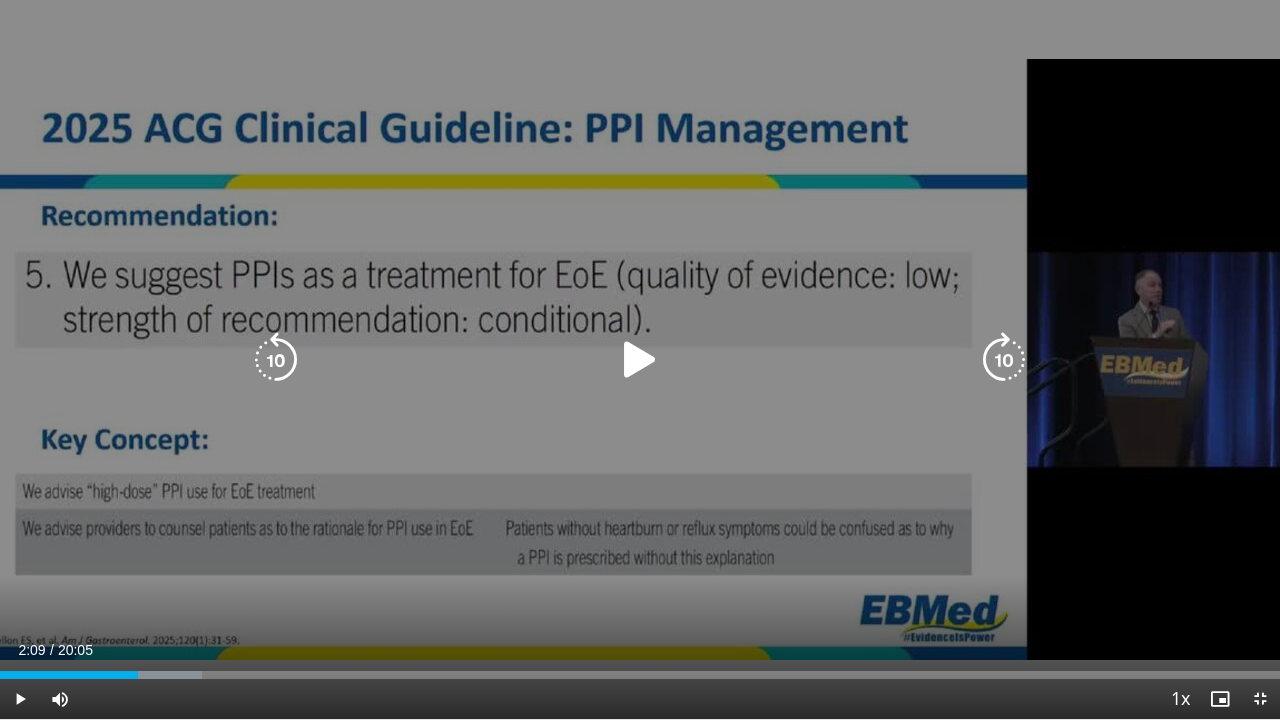 click at bounding box center (640, 360) 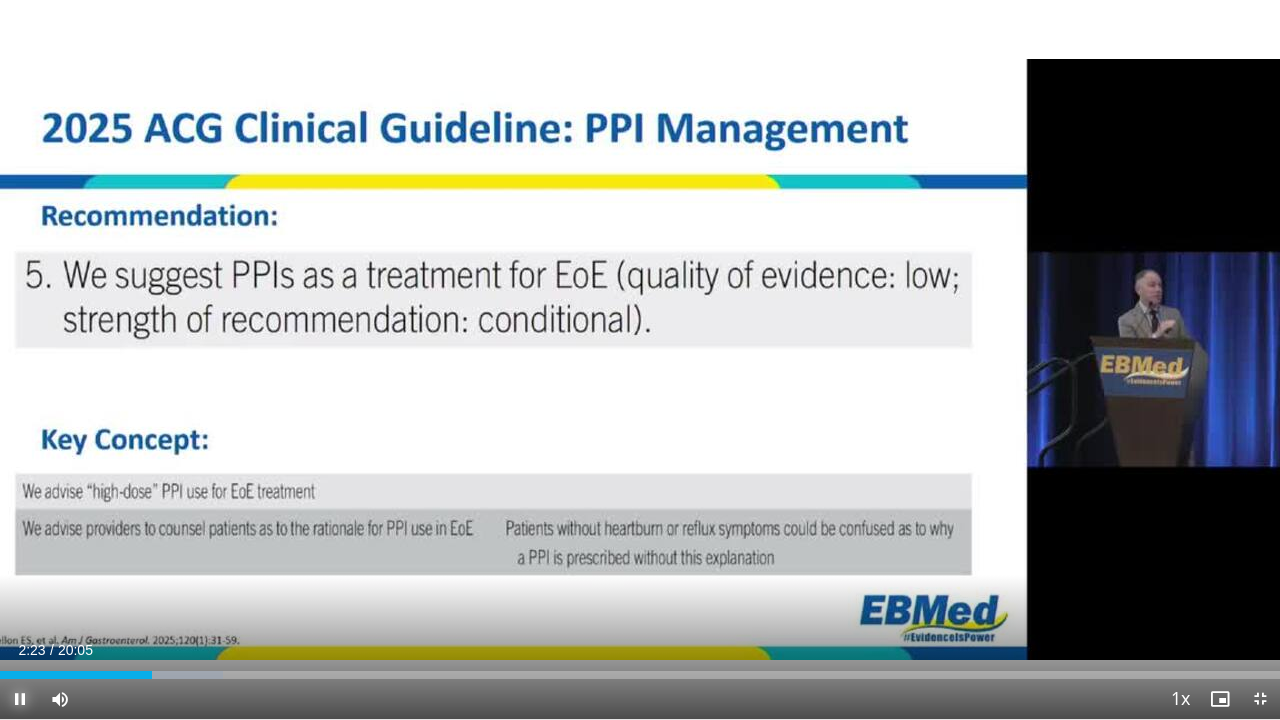 click at bounding box center [20, 699] 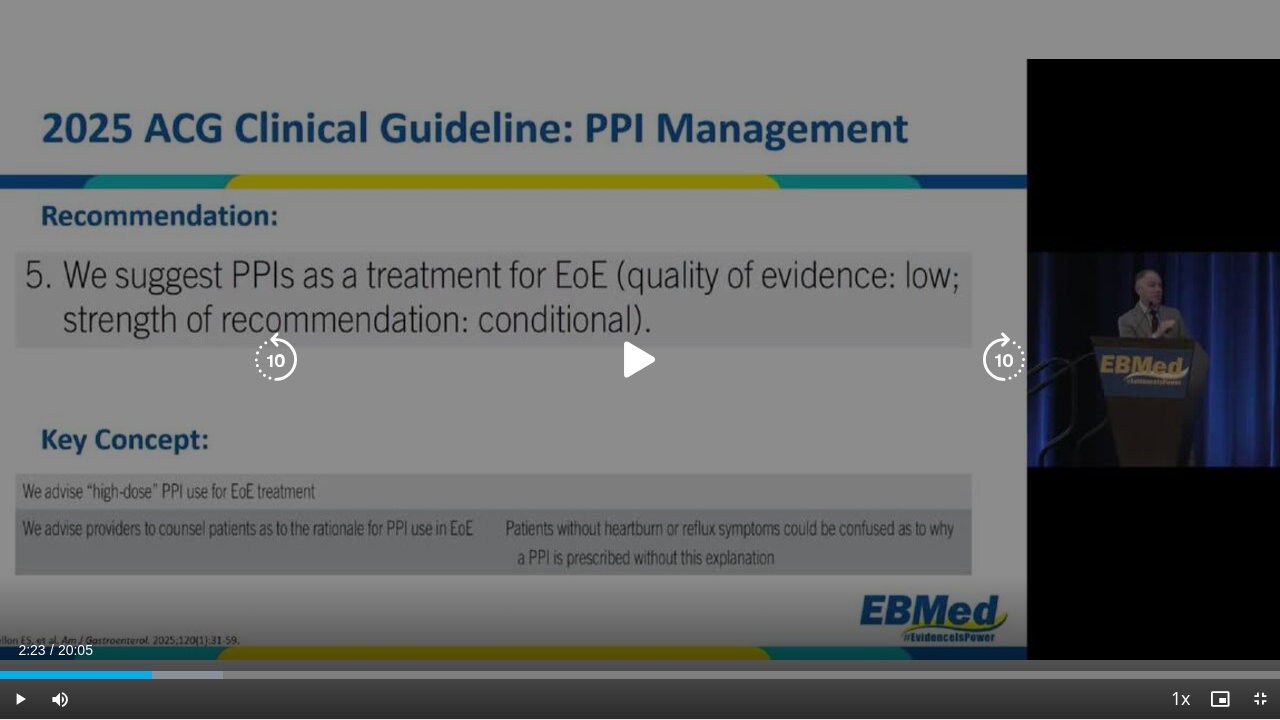 click at bounding box center [640, 360] 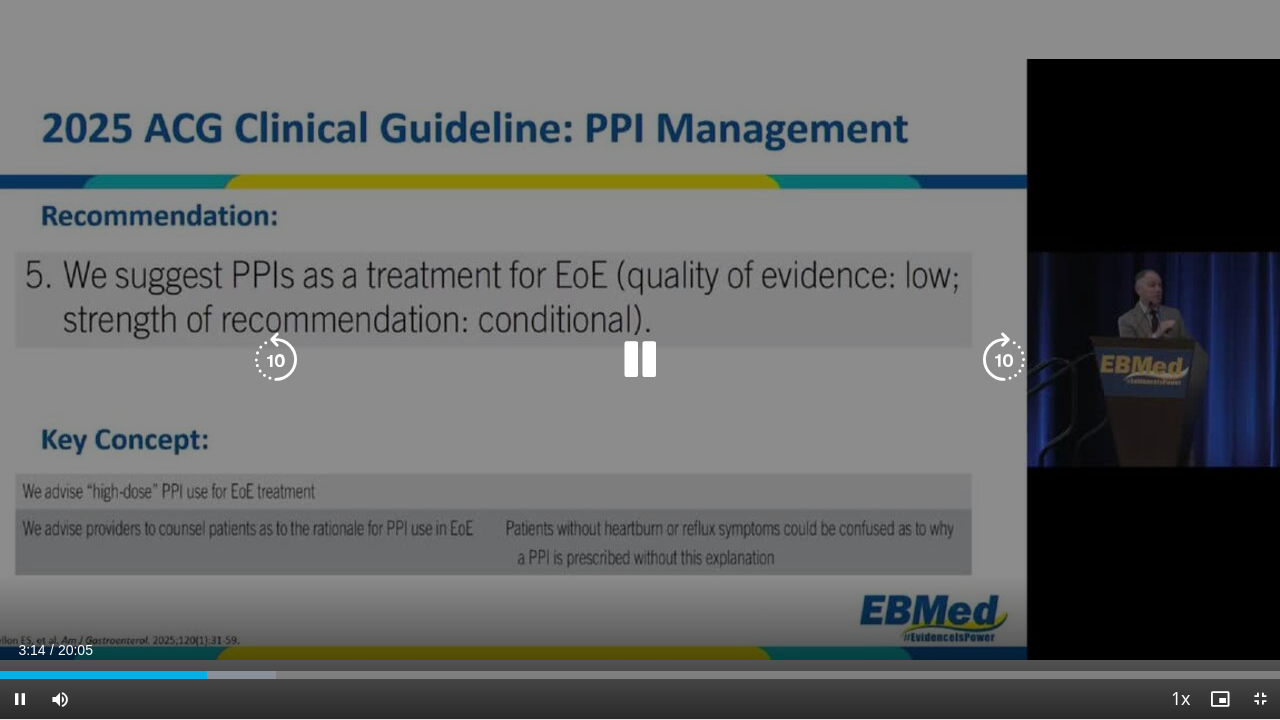 type 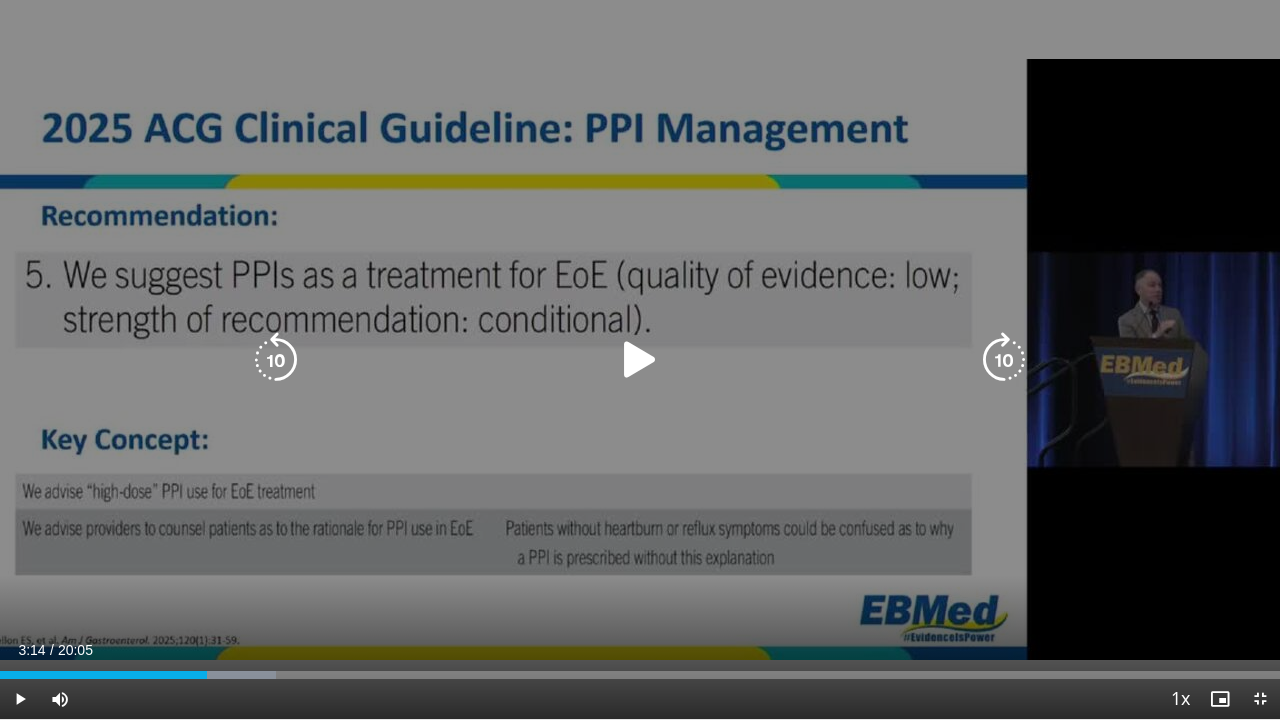 click at bounding box center (640, 360) 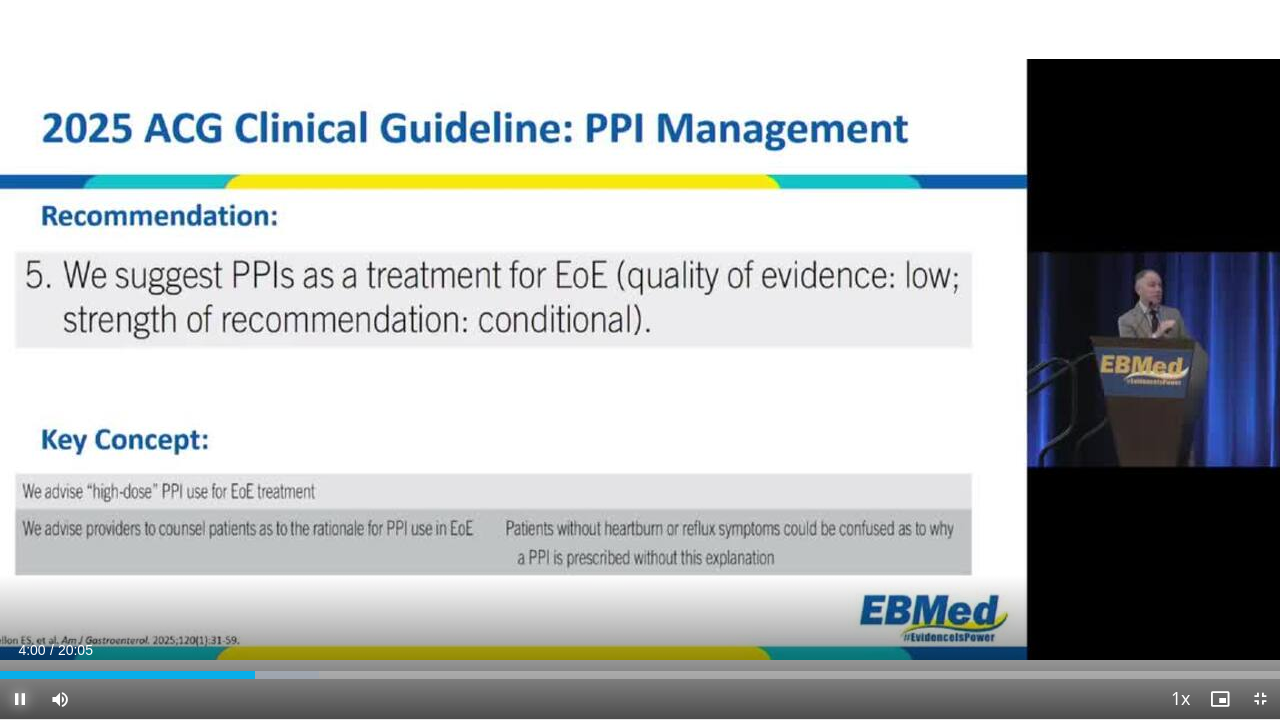 click at bounding box center (20, 699) 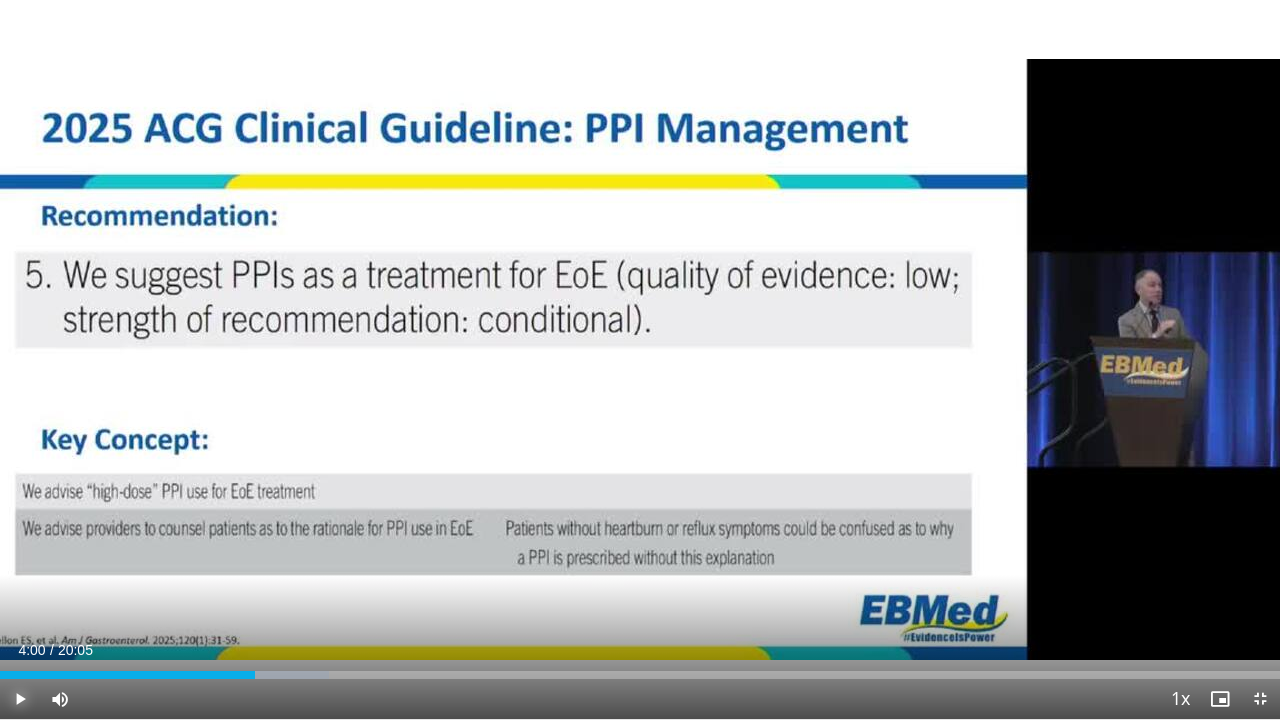 click at bounding box center (20, 699) 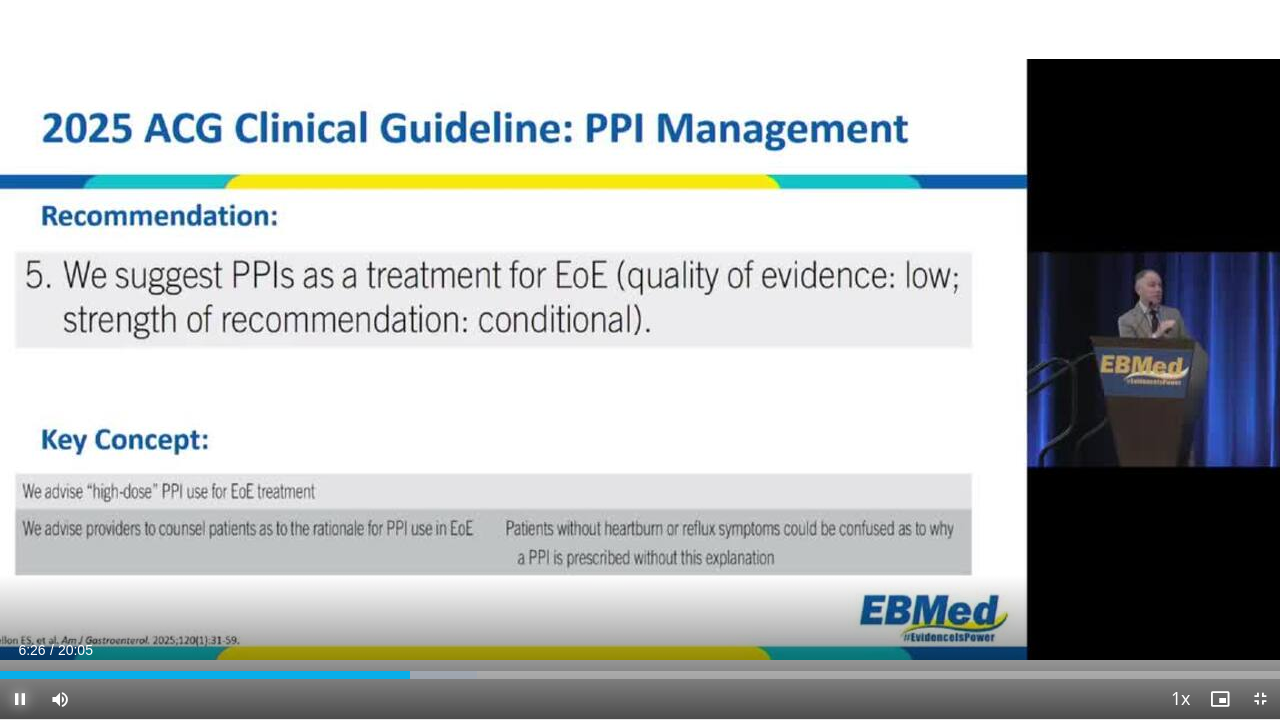 click at bounding box center (20, 699) 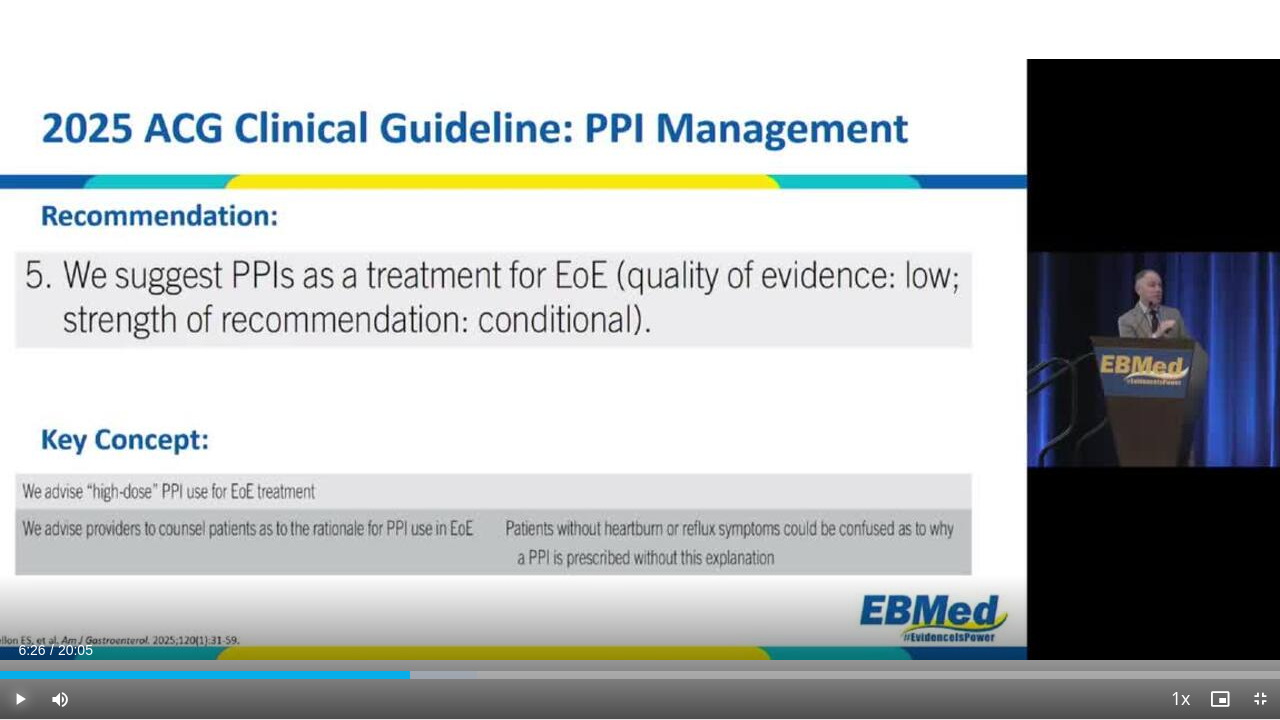 click at bounding box center (20, 699) 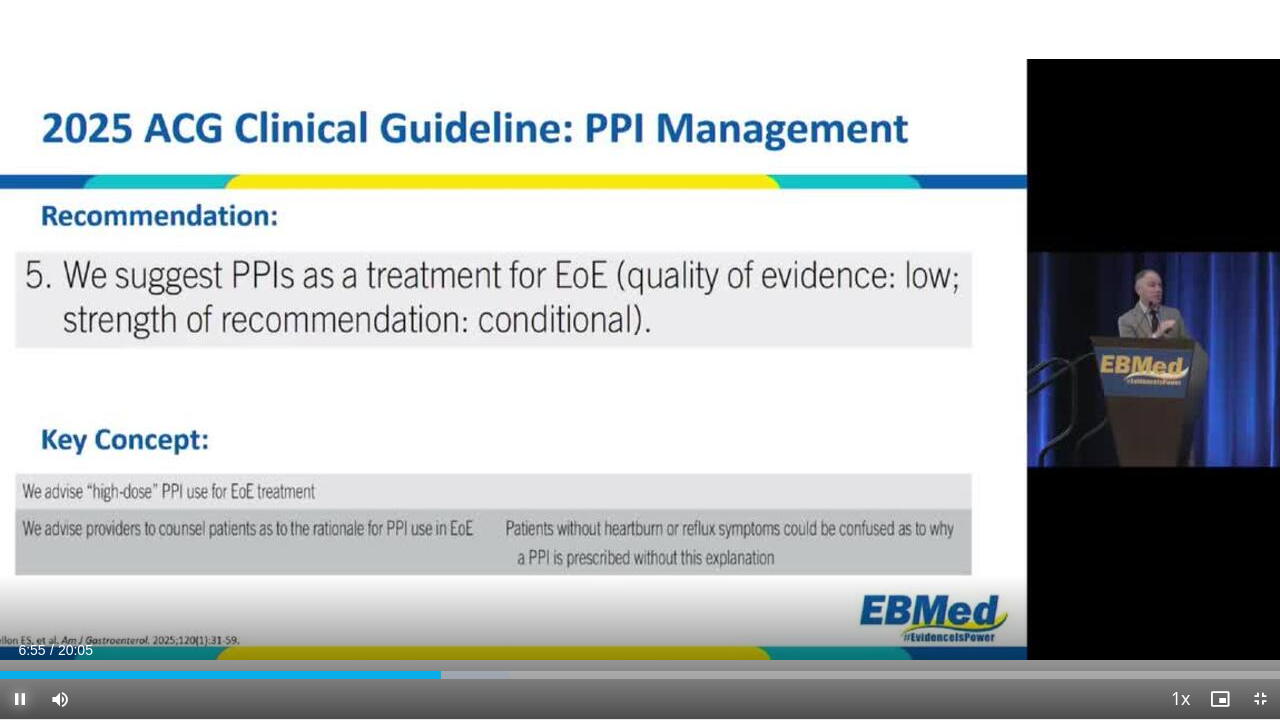 click at bounding box center (20, 699) 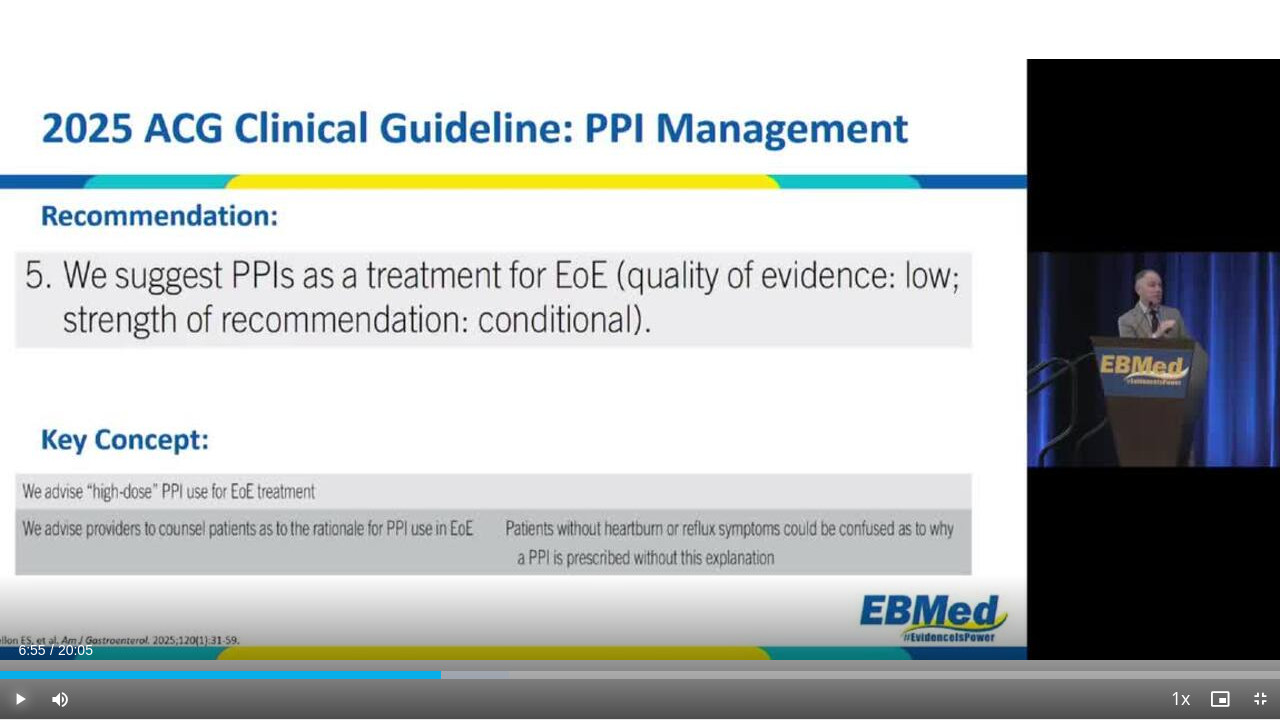 click at bounding box center [20, 699] 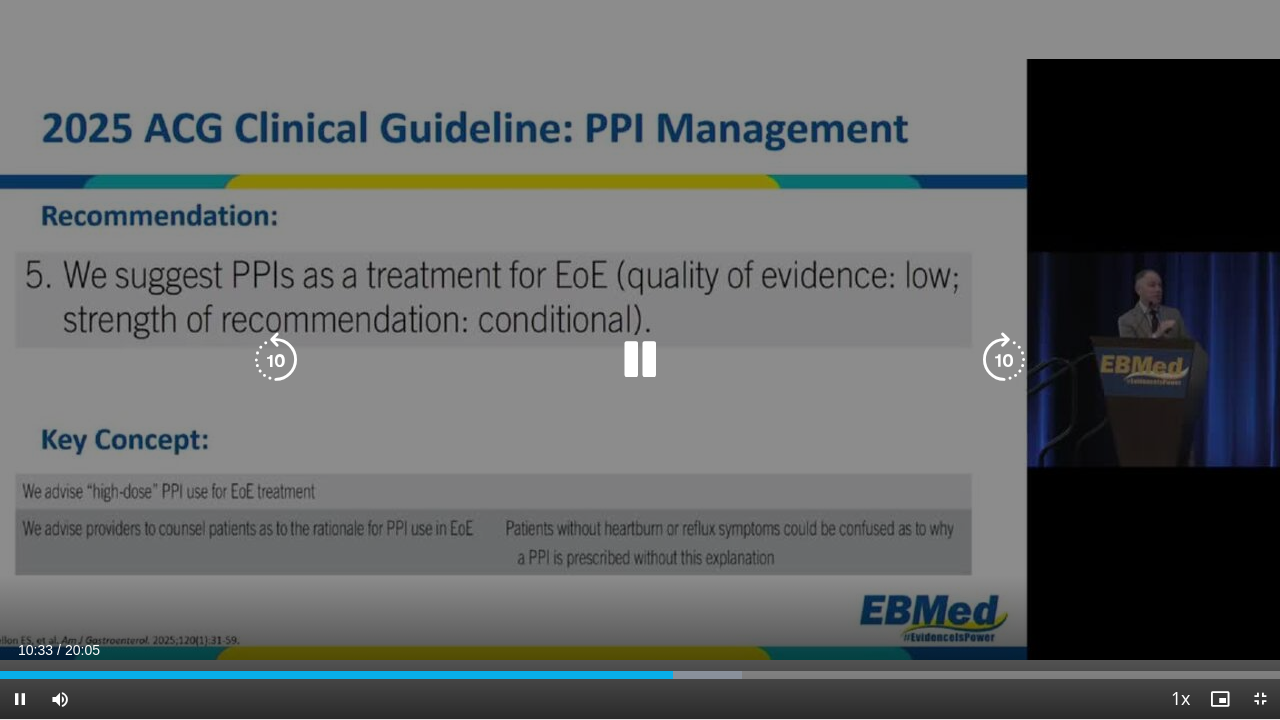 click on "10 seconds
Tap to unmute" at bounding box center (640, 359) 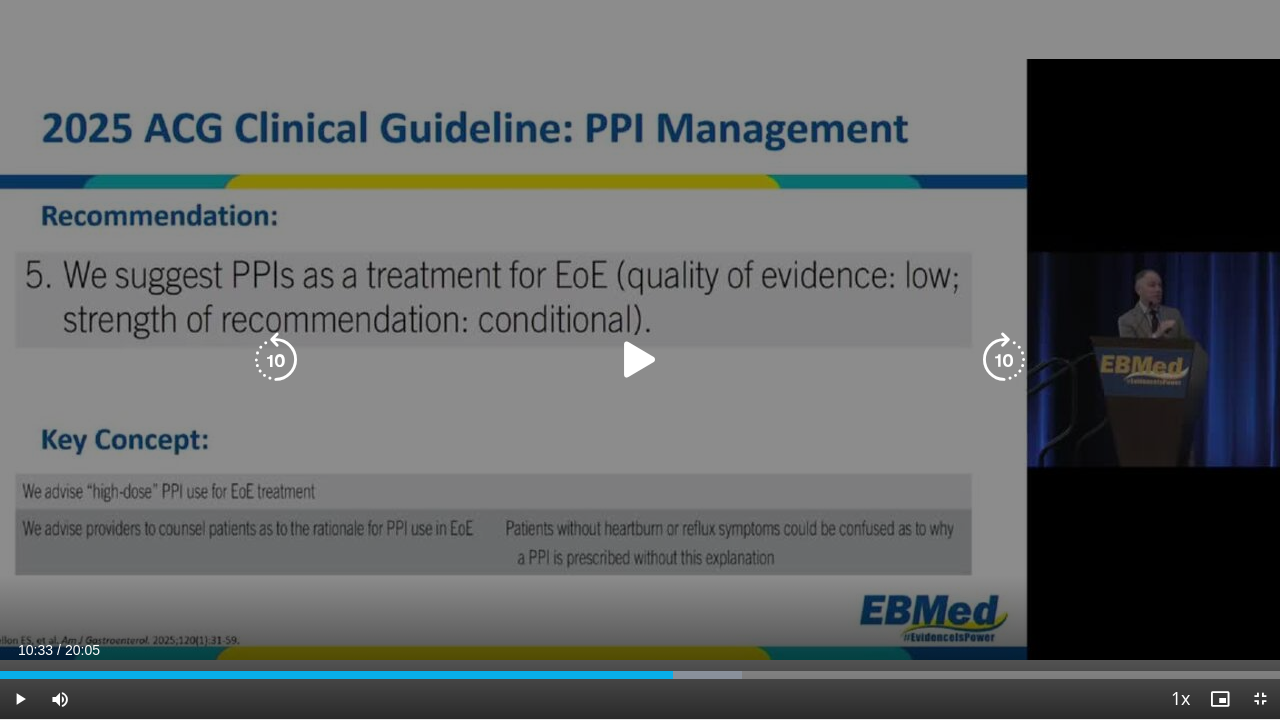 click at bounding box center (640, 360) 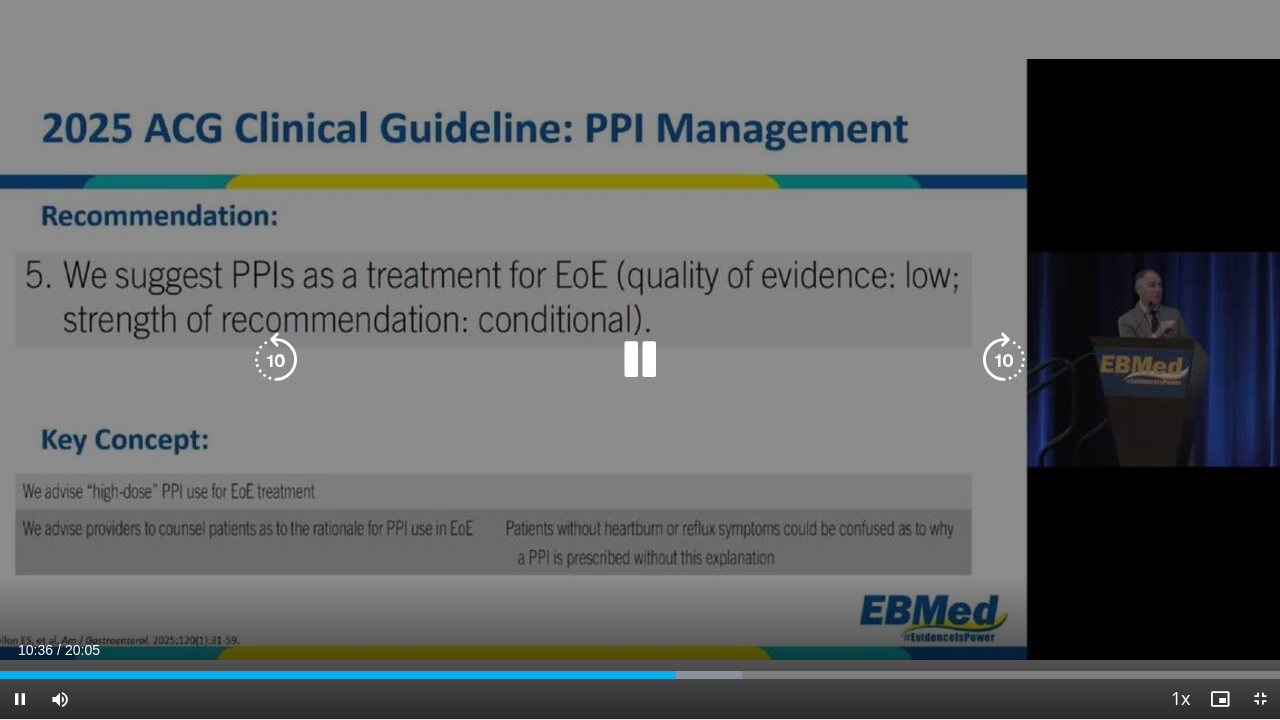 drag, startPoint x: 833, startPoint y: 502, endPoint x: 805, endPoint y: 516, distance: 31.304953 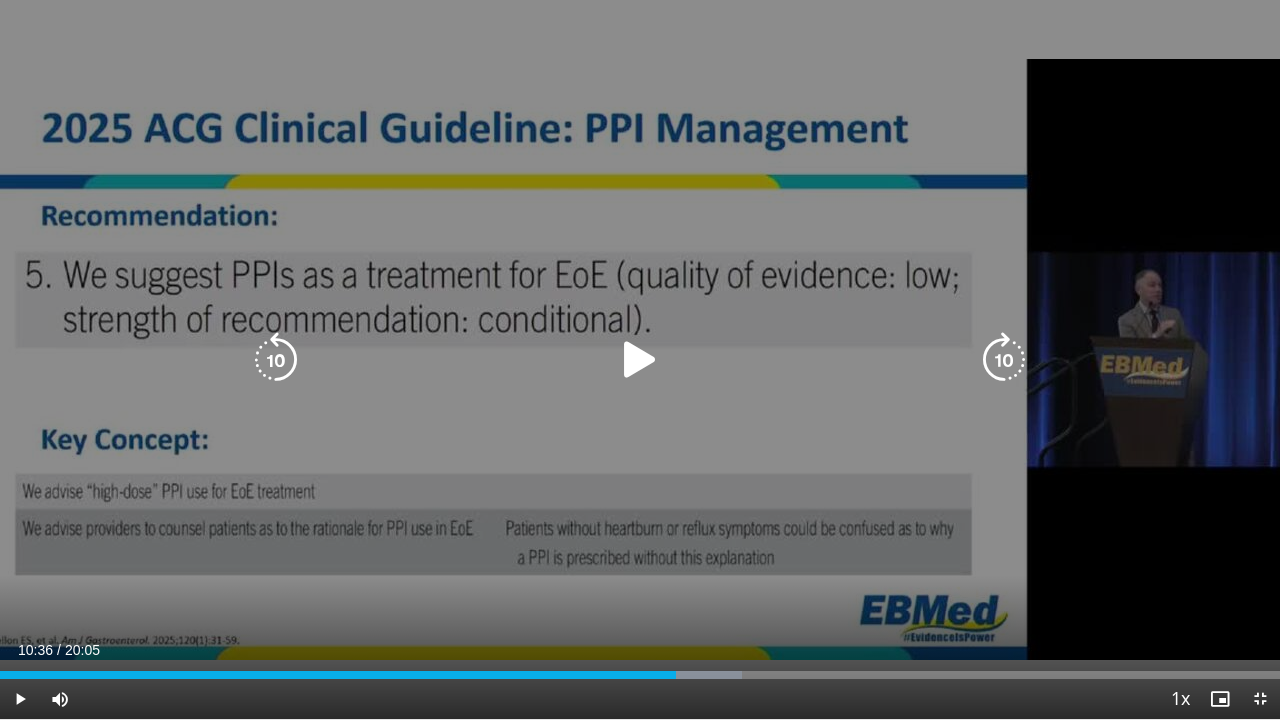 click on "10 seconds
Tap to unmute" at bounding box center (640, 359) 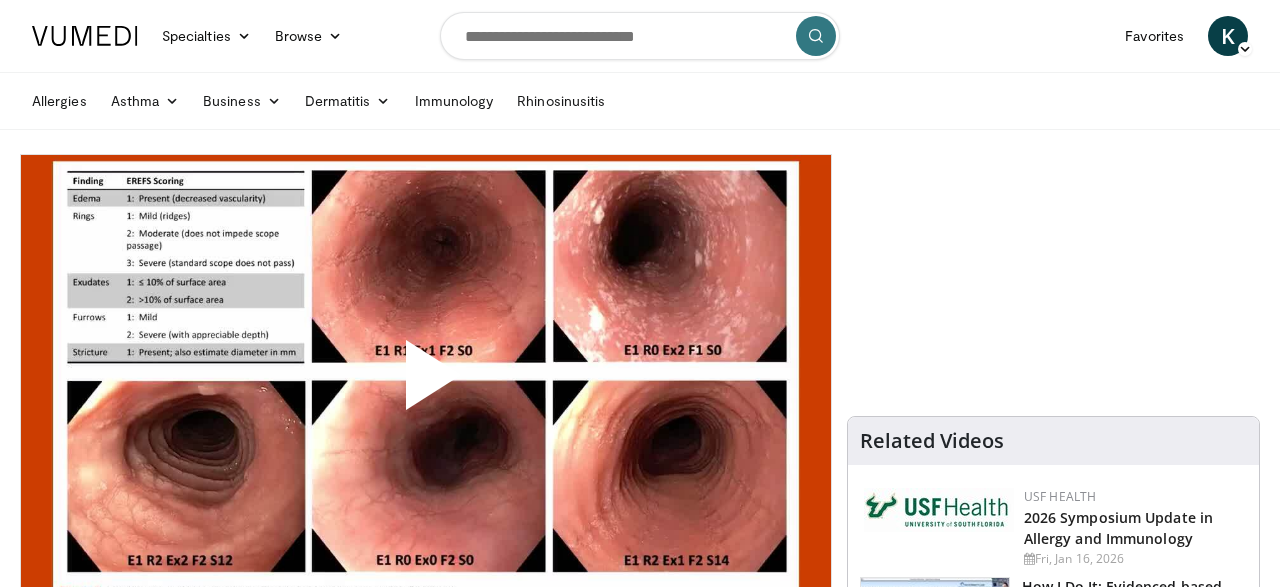 scroll, scrollTop: 0, scrollLeft: 0, axis: both 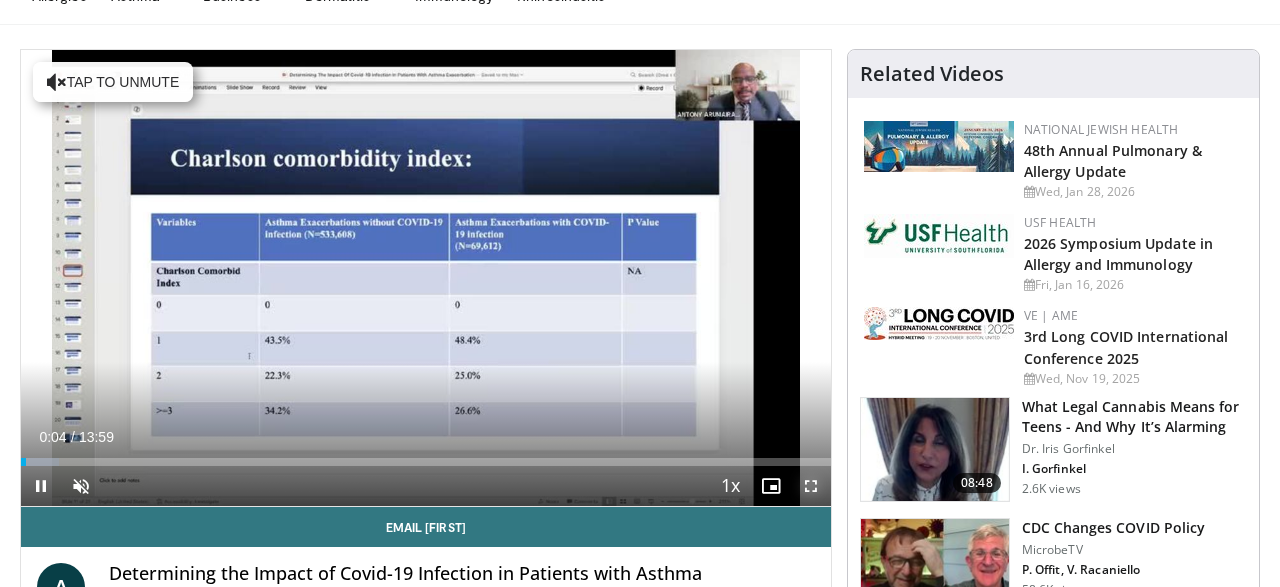 click at bounding box center (811, 486) 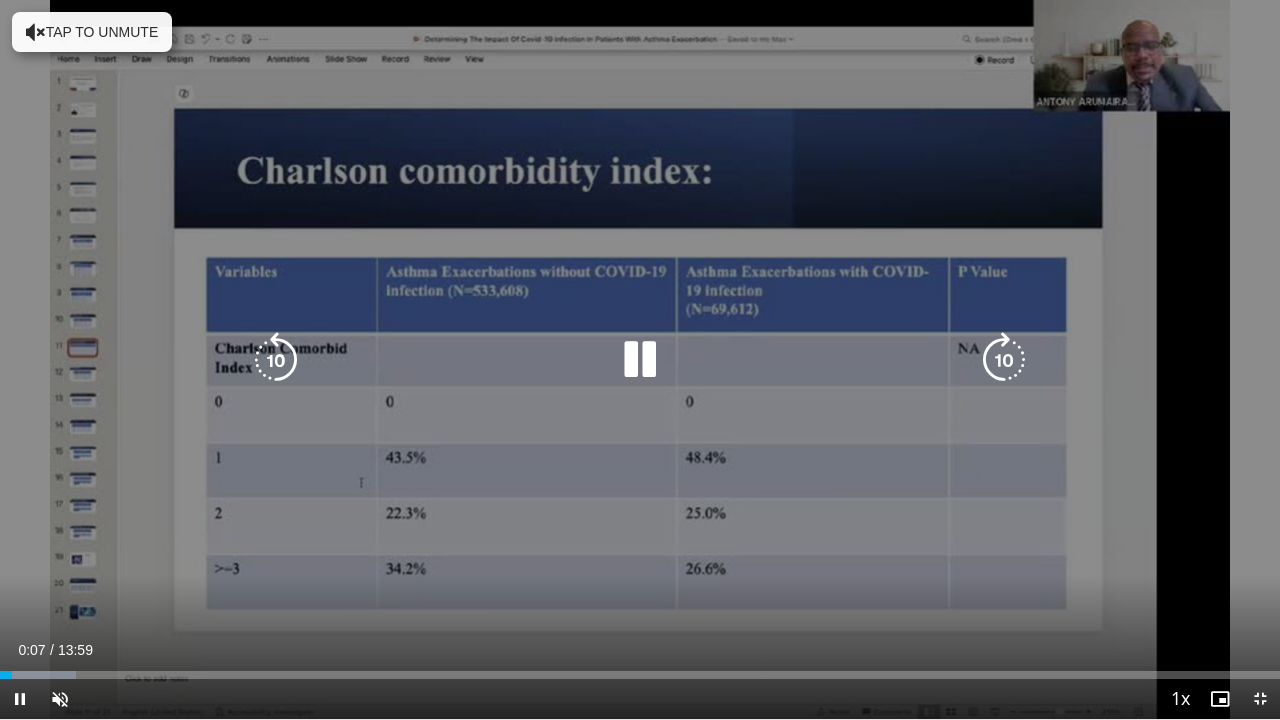 click at bounding box center [640, 360] 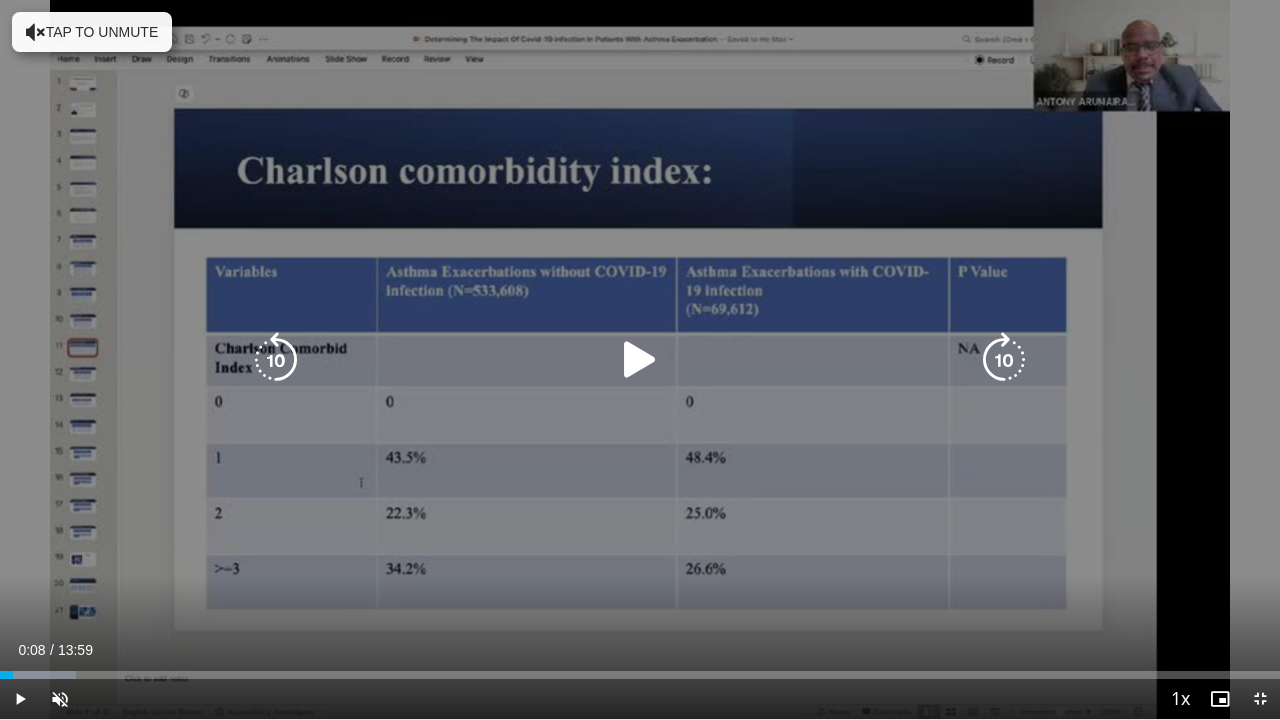 click on "Tap to unmute" at bounding box center [92, 32] 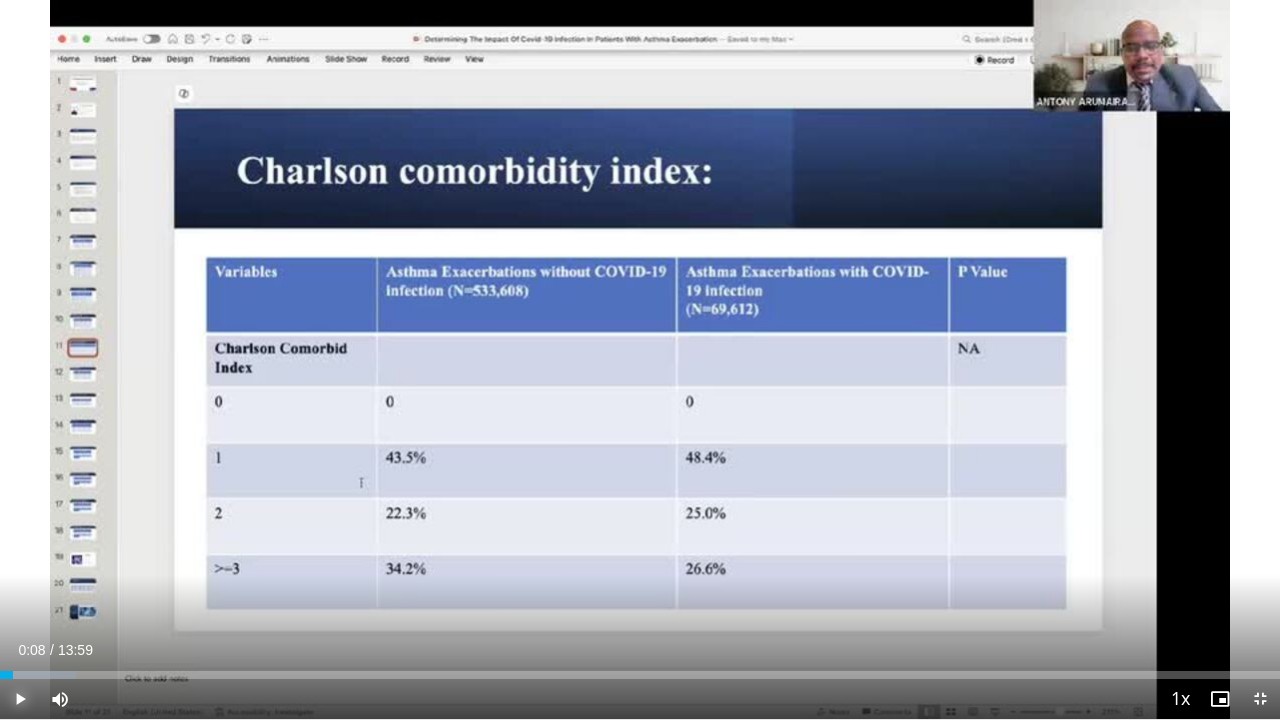 click at bounding box center [20, 699] 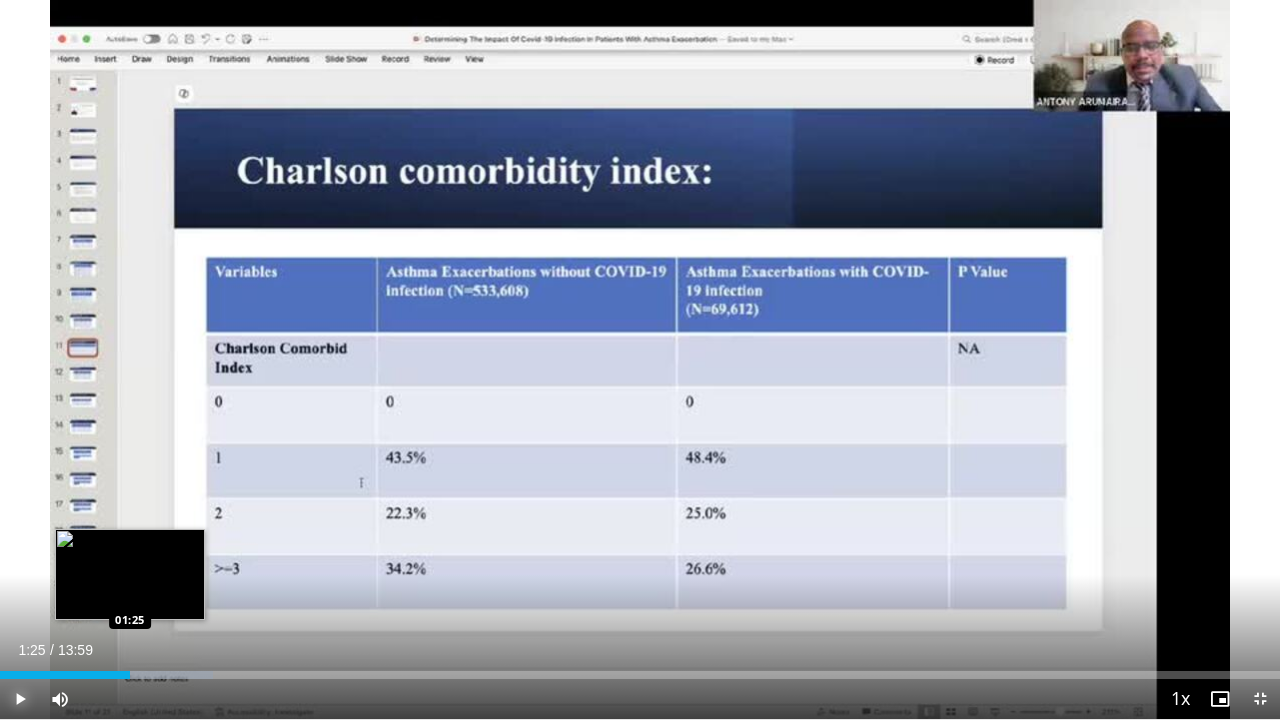 click at bounding box center [138, 675] 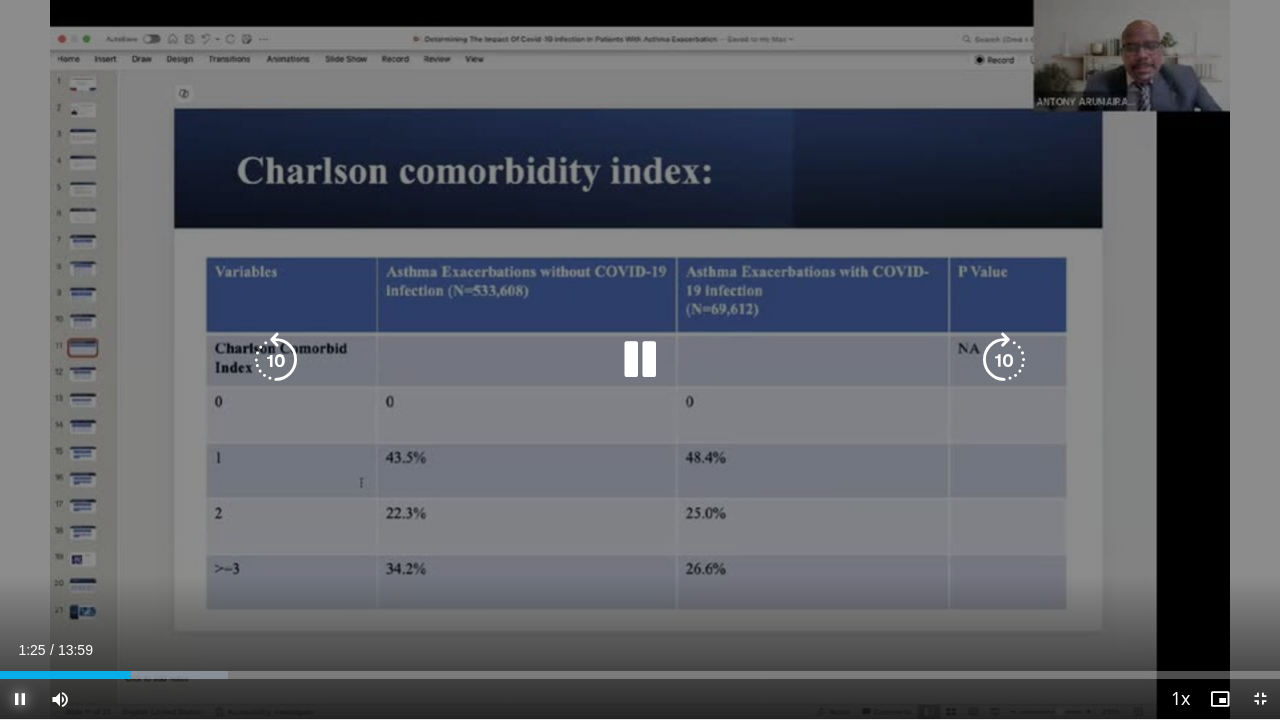 click on "Loaded :  17.82% 01:25 01:26" at bounding box center (640, 669) 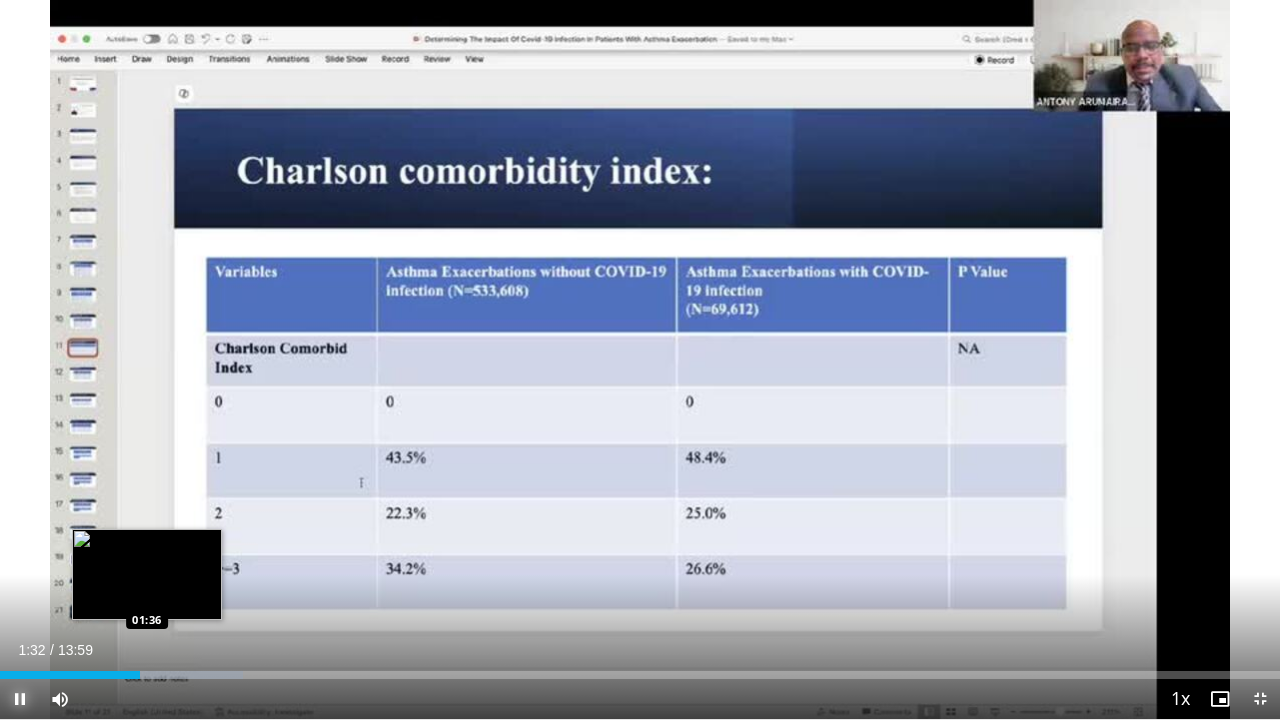 click on "Loaded :  19.01% 01:32 01:36" at bounding box center [640, 669] 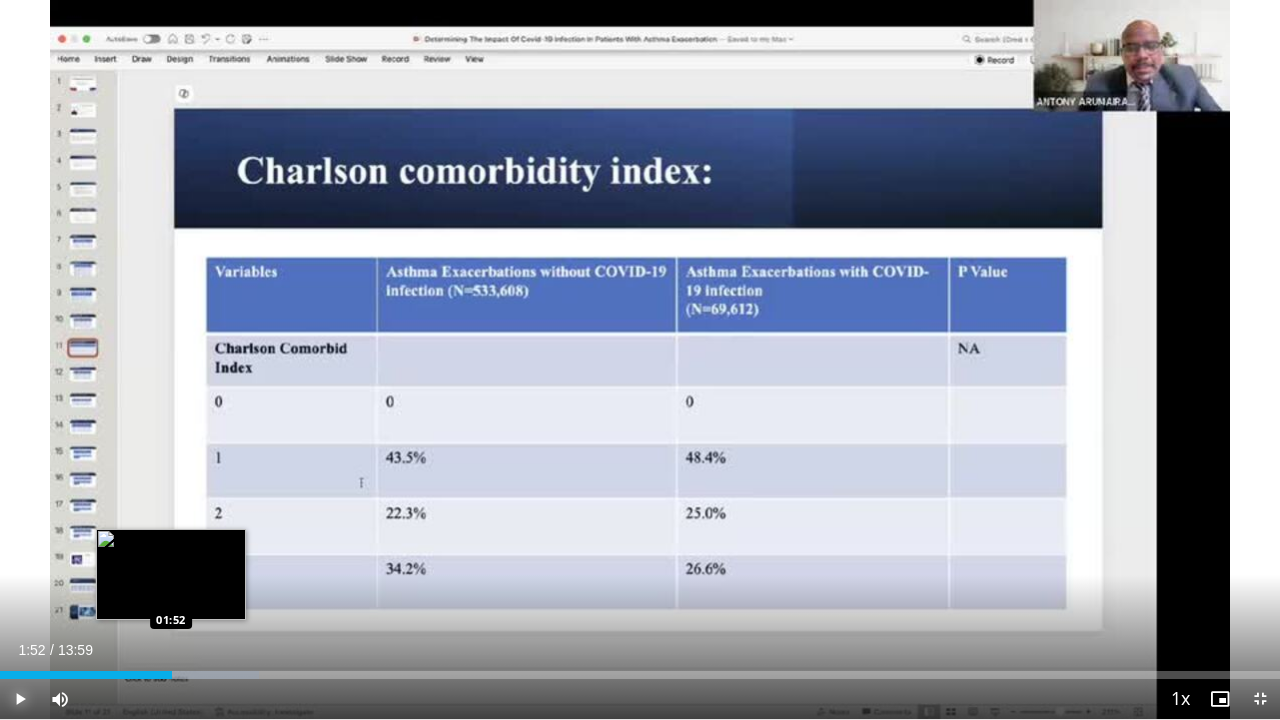 click on "Loaded :  20.20% 01:42 01:52" at bounding box center [640, 675] 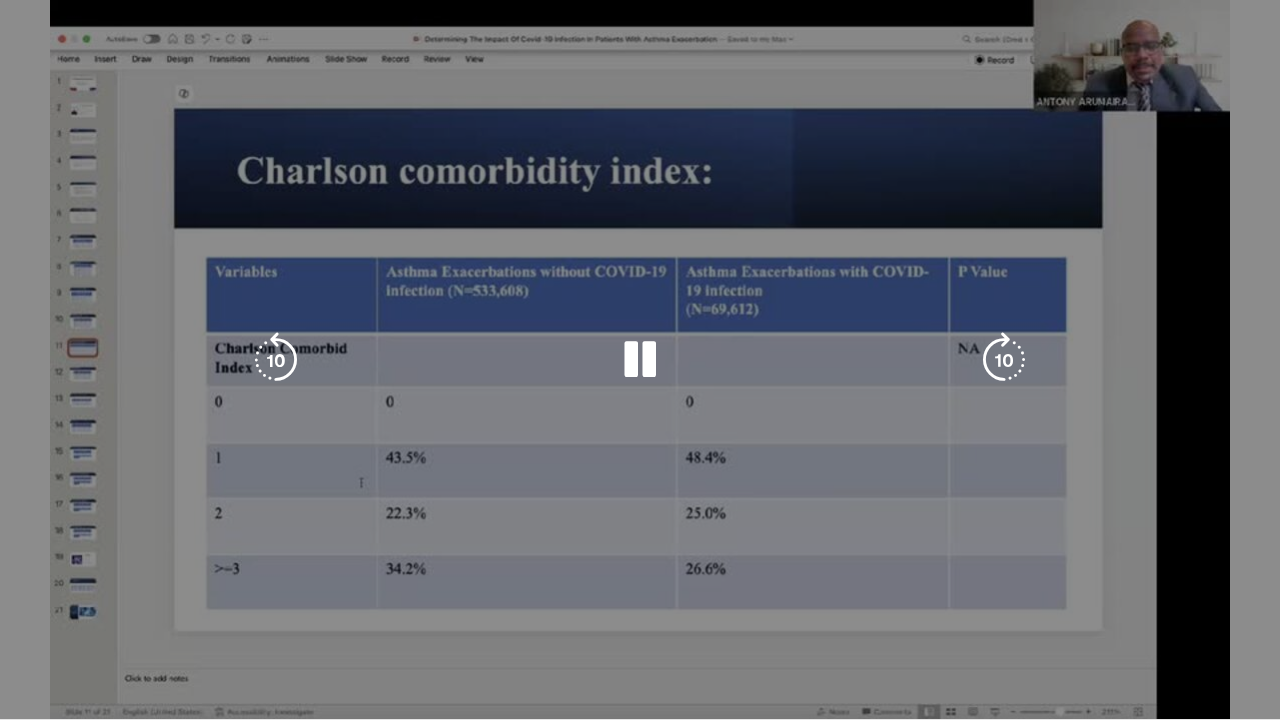 click on "10 seconds
Tap to unmute" at bounding box center [640, 359] 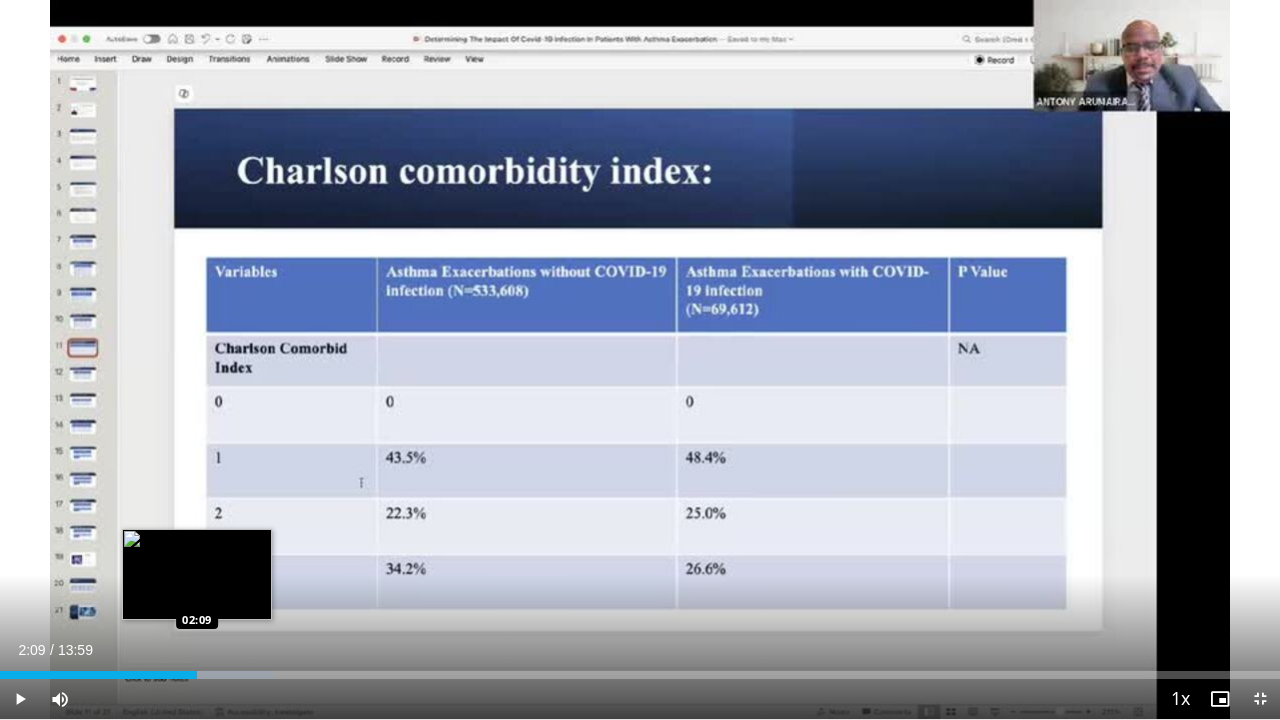 click on "Loaded :  21.39% 01:55 02:09" at bounding box center (640, 675) 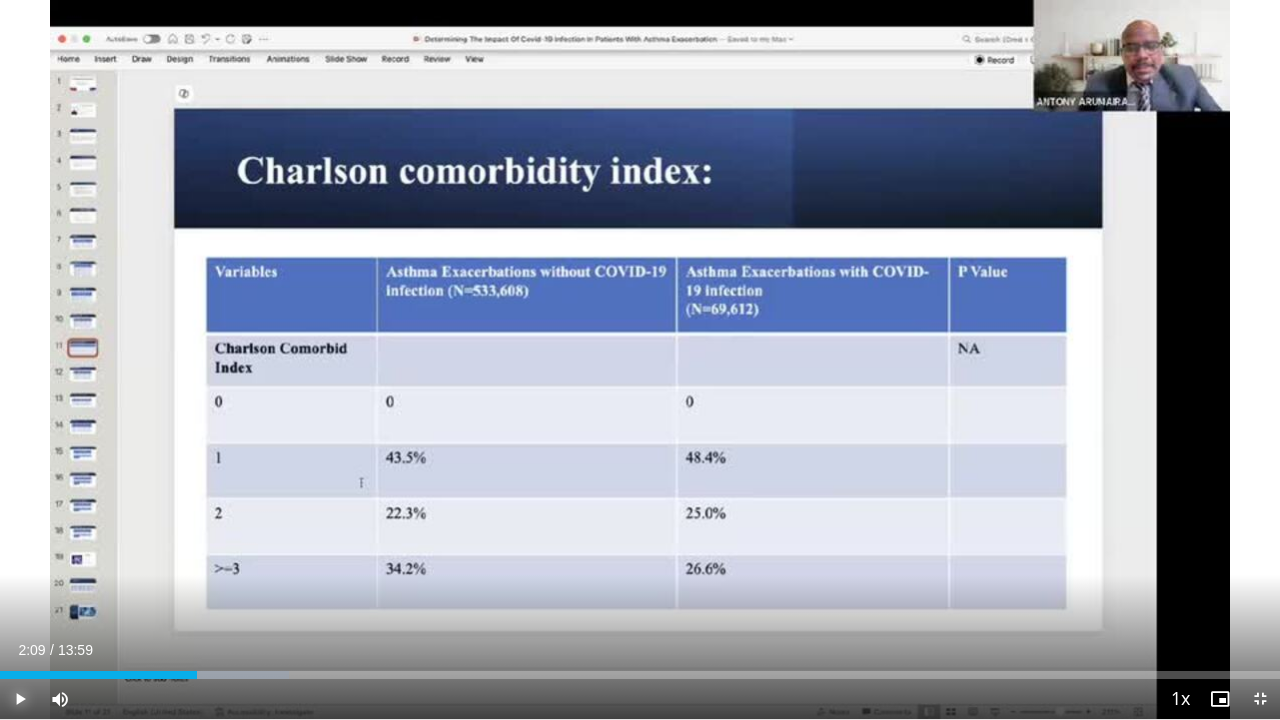 click at bounding box center [20, 699] 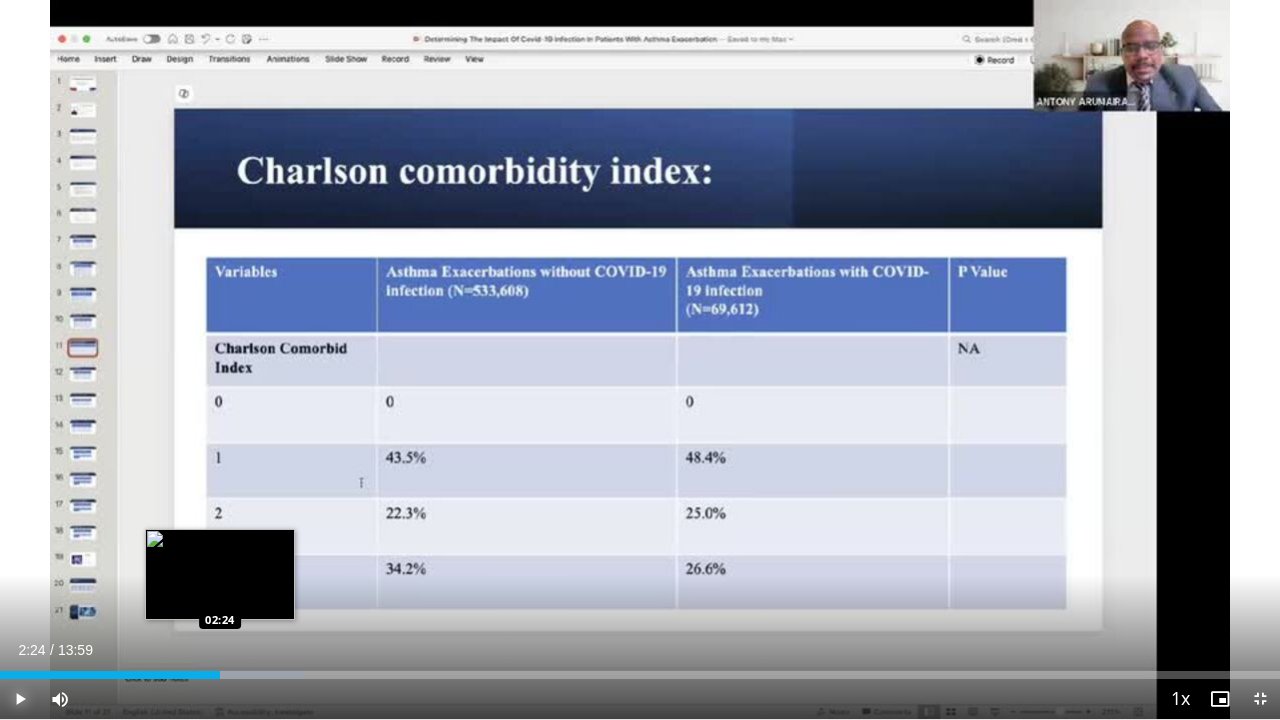 click on "Loaded :  23.77% 02:24 02:24" at bounding box center [640, 669] 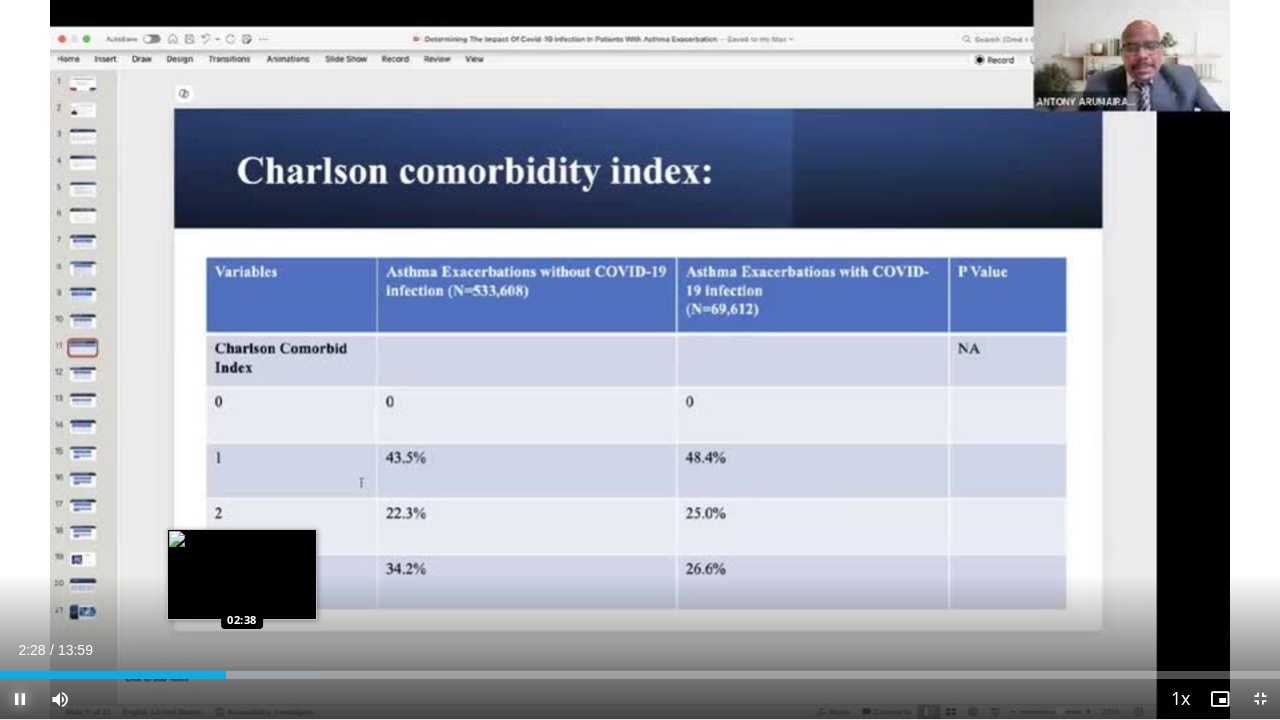 click on "Loaded :  24.96% 02:27 02:38" at bounding box center [640, 675] 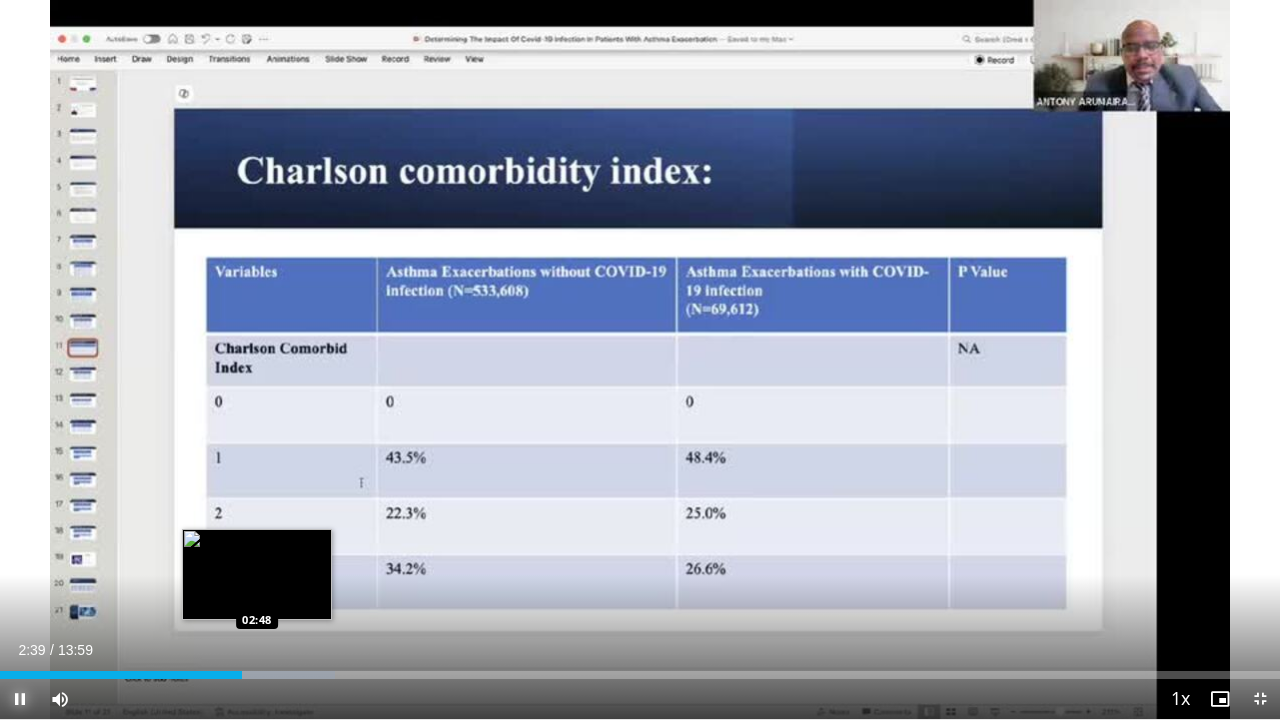 click on "Loaded :  26.15% 02:38 02:48" at bounding box center [640, 669] 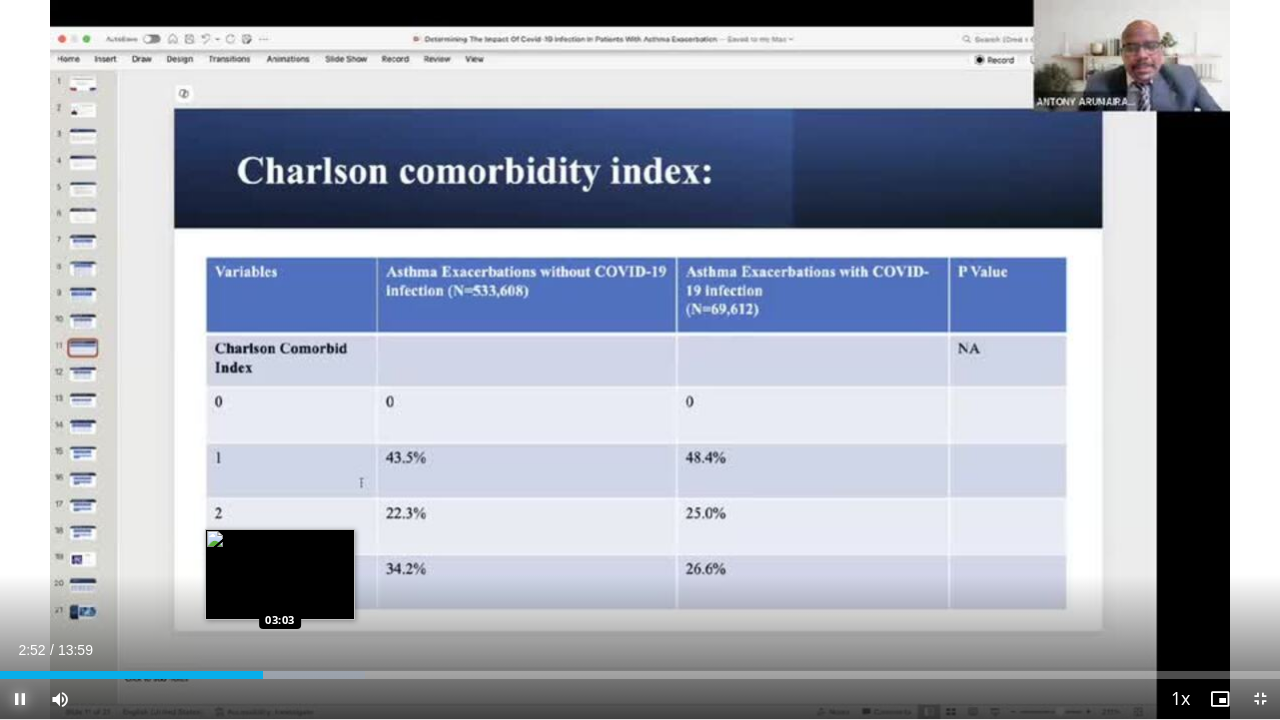 click on "Loaded :  28.52% 02:52 03:03" at bounding box center [640, 675] 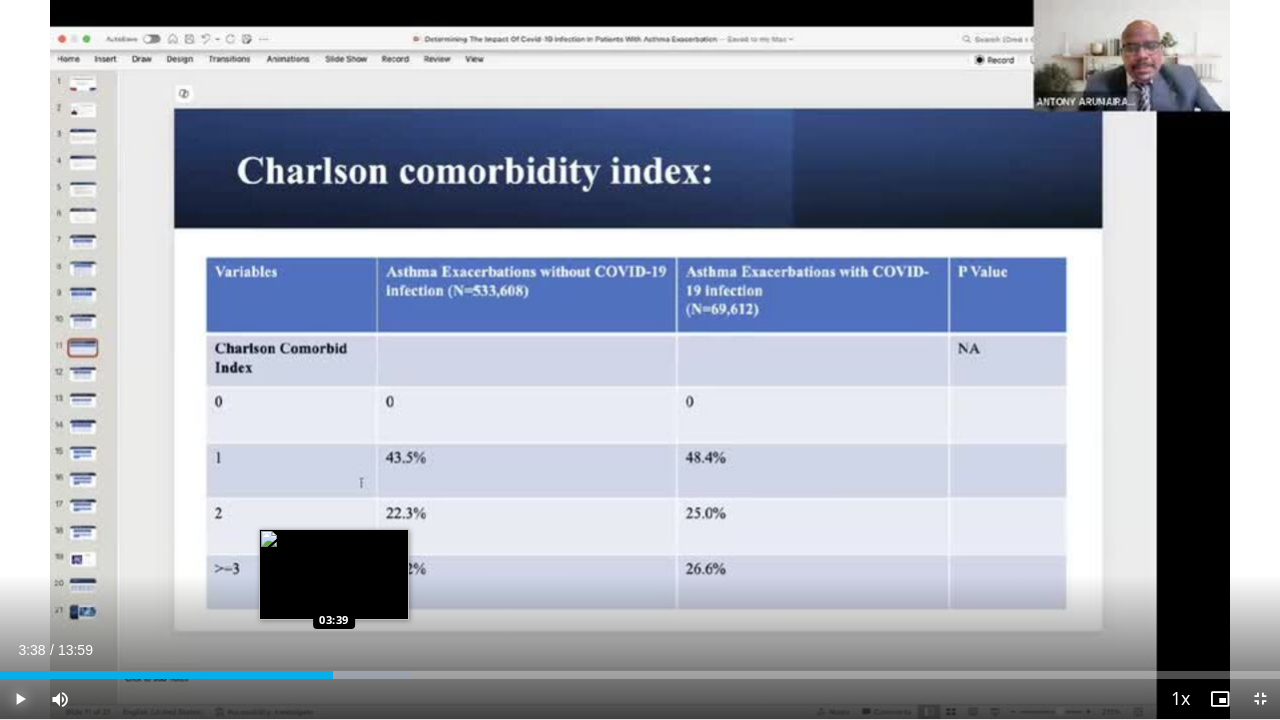 click at bounding box center [336, 675] 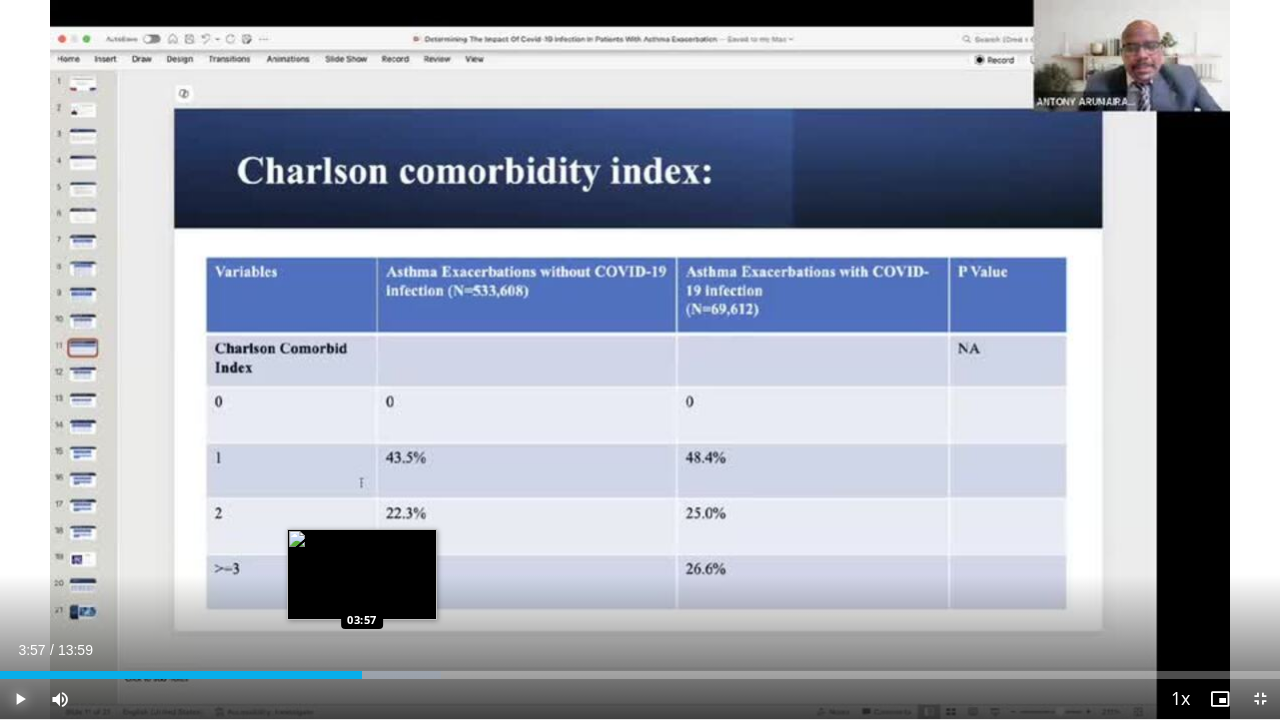 click on "Loaded :  34.47% 03:57 03:57" at bounding box center (640, 669) 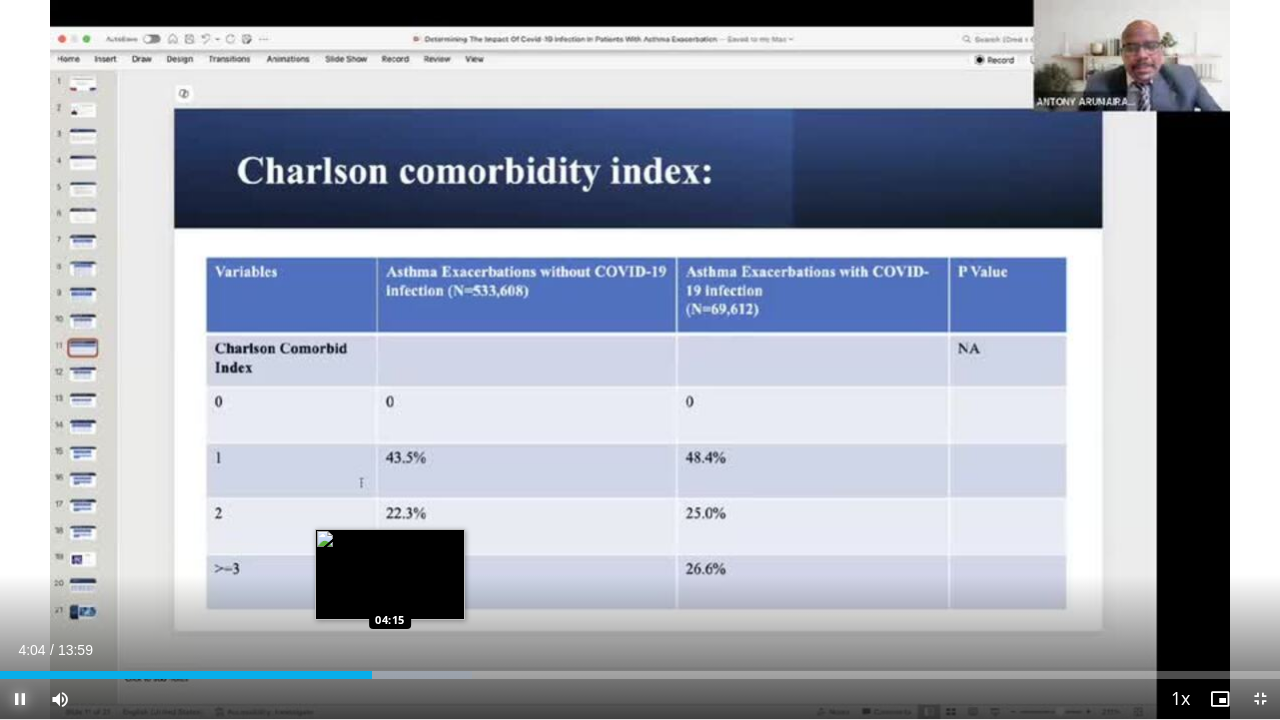 click at bounding box center (397, 675) 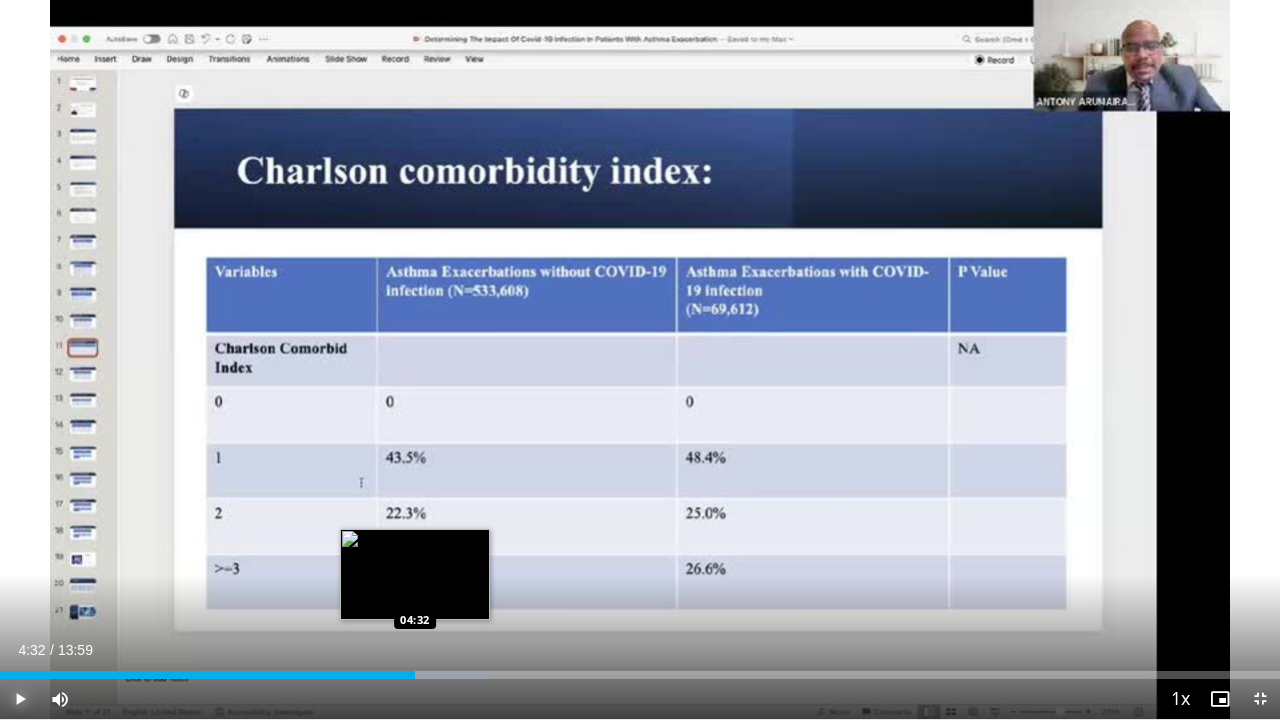 click at bounding box center (416, 675) 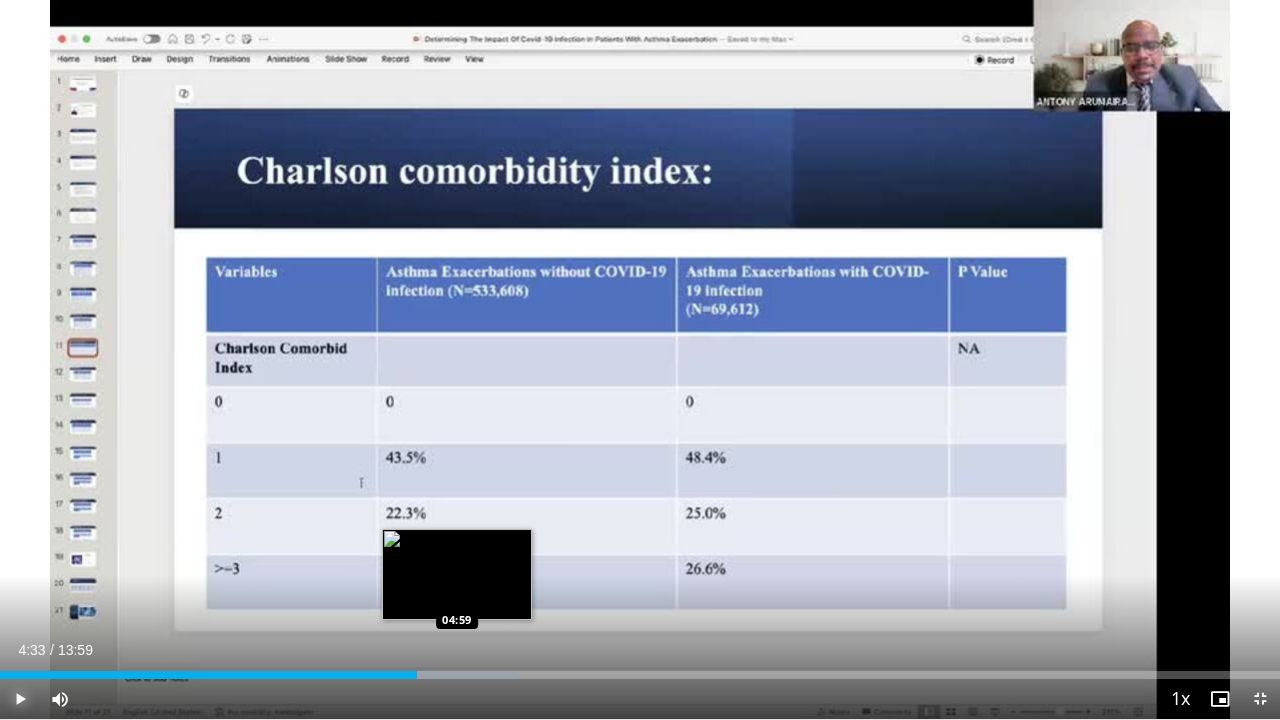 click on "Loaded :  40.41% 04:33 04:59" at bounding box center (640, 669) 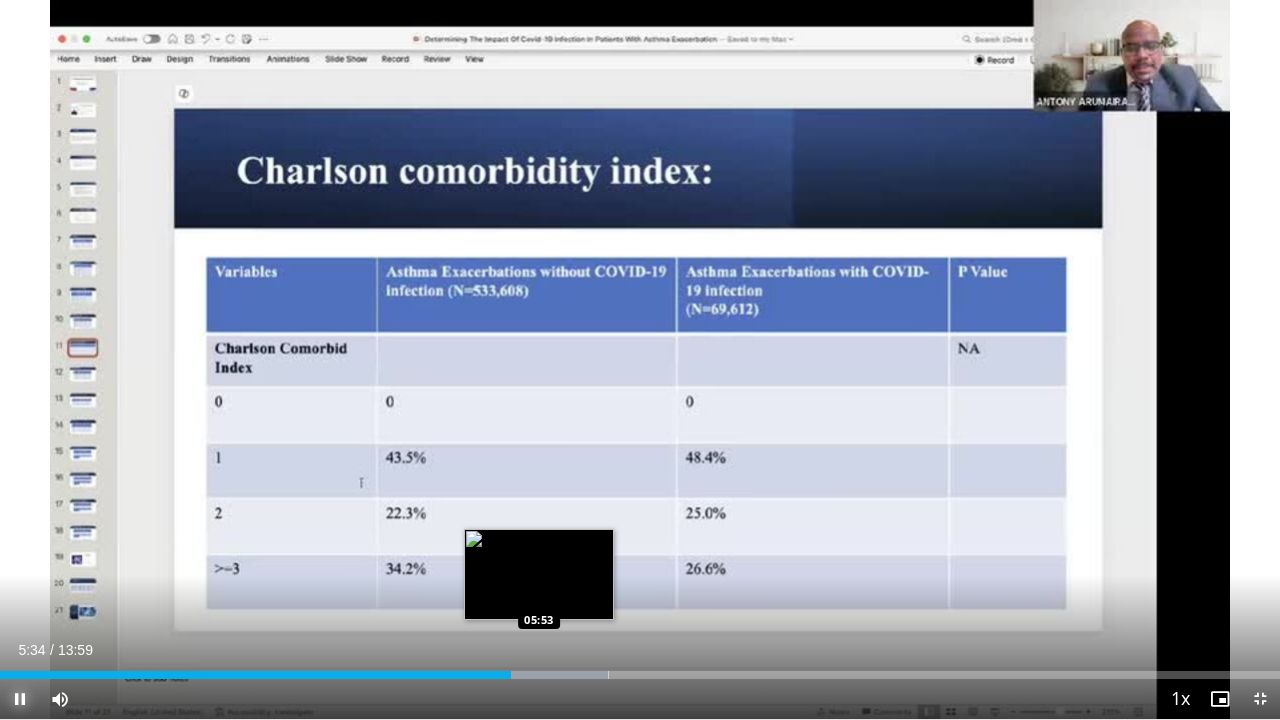 click at bounding box center [534, 675] 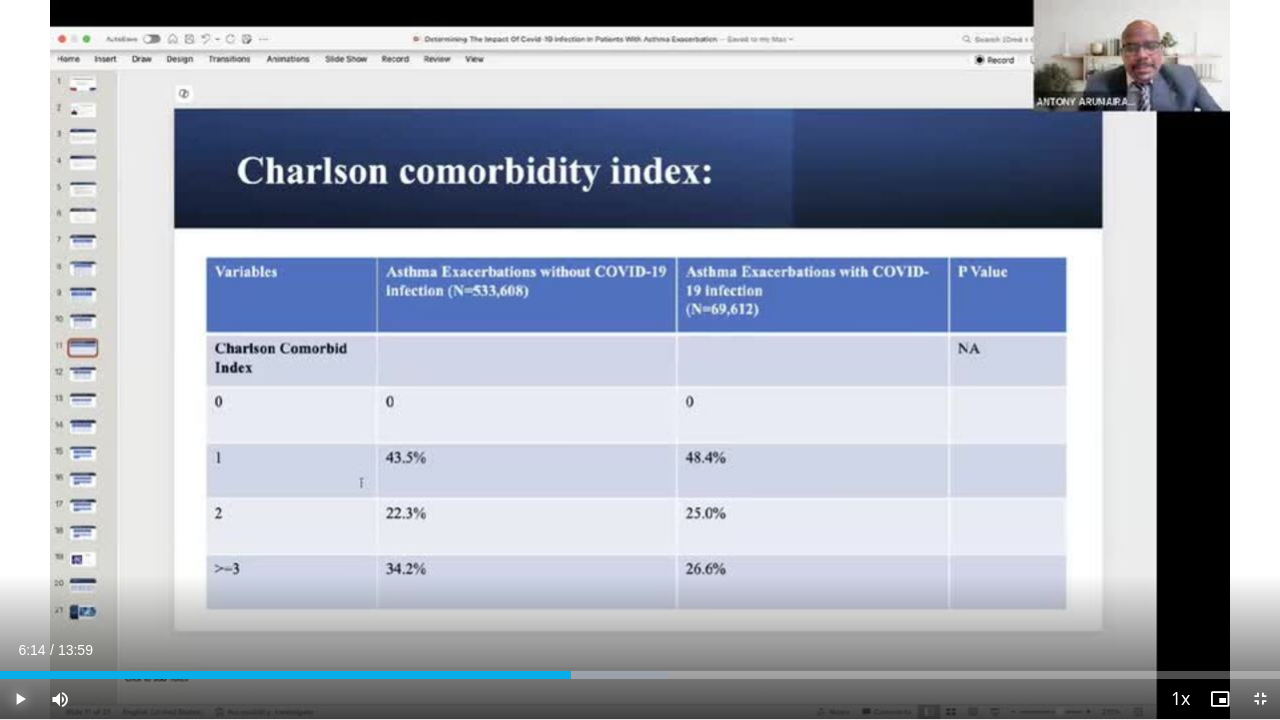 click at bounding box center (598, 675) 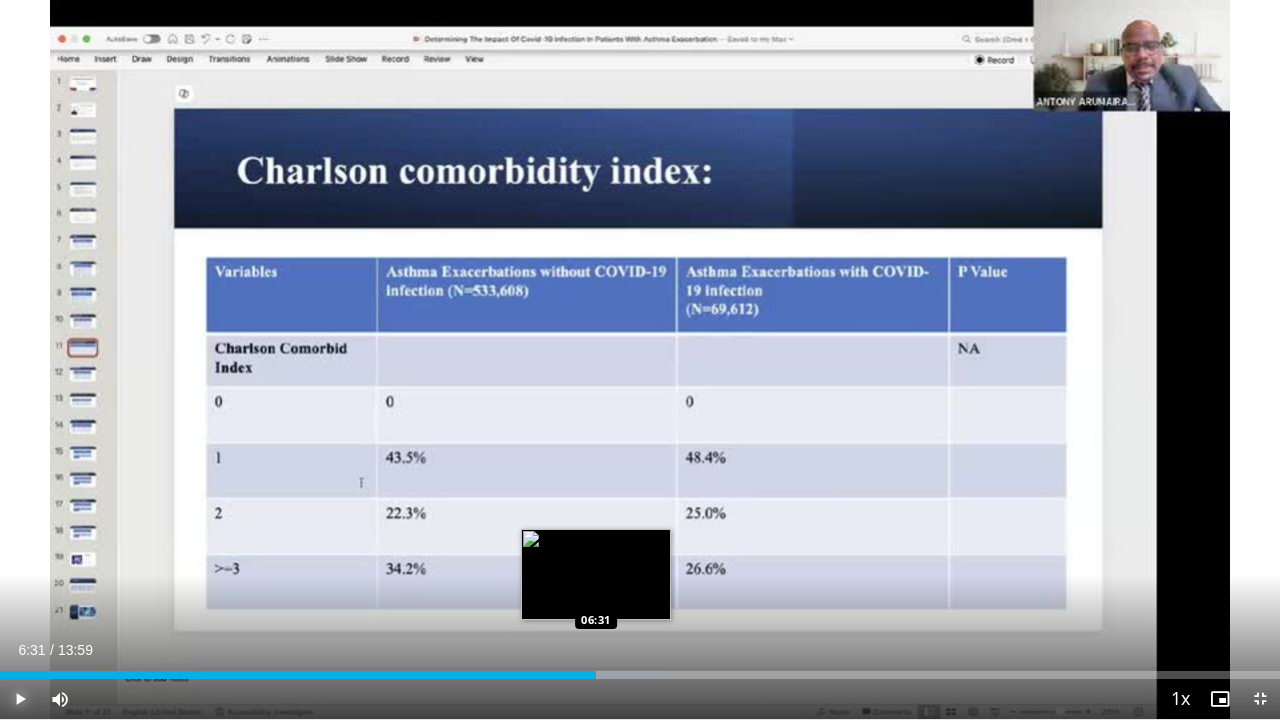 click at bounding box center [598, 675] 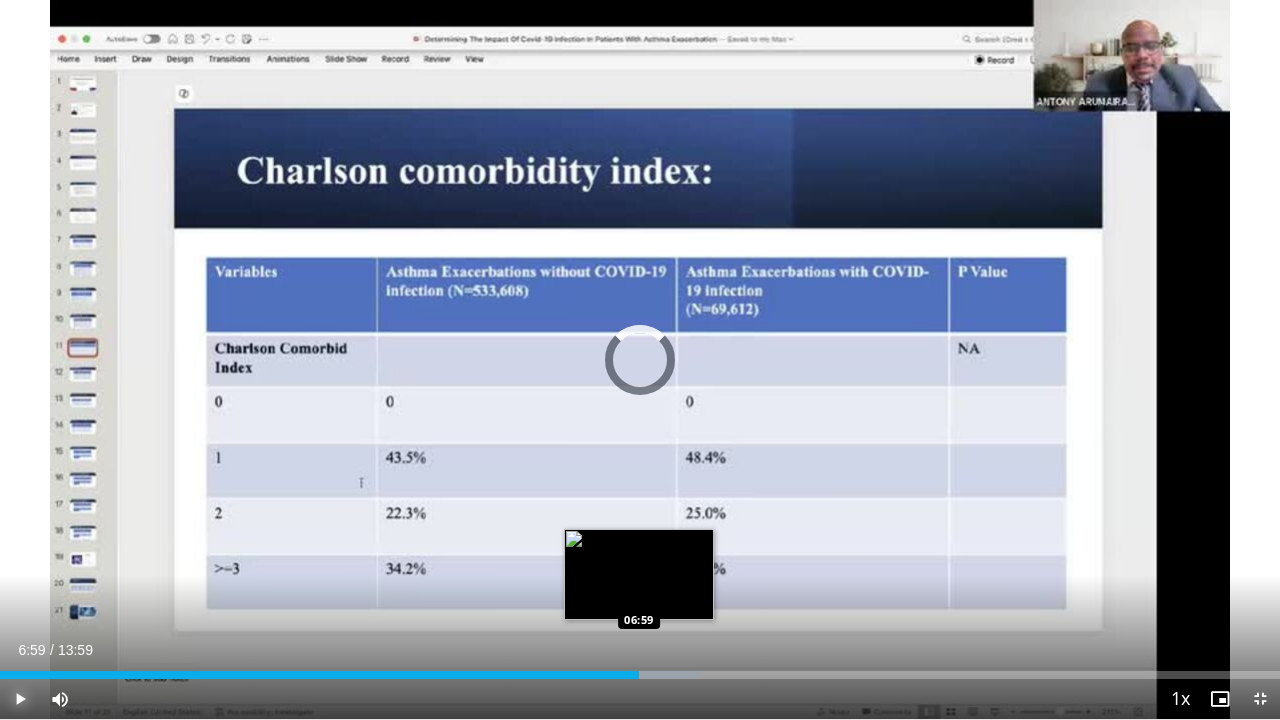 click at bounding box center [626, 675] 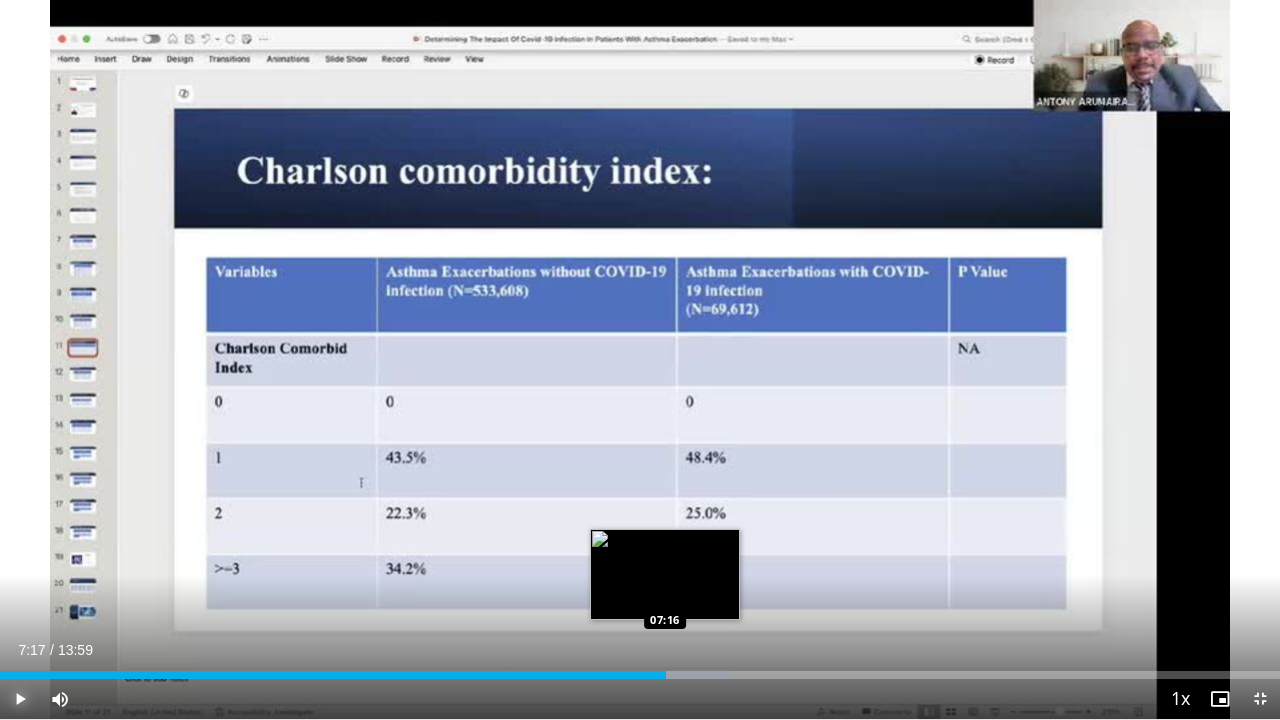 click at bounding box center [662, 675] 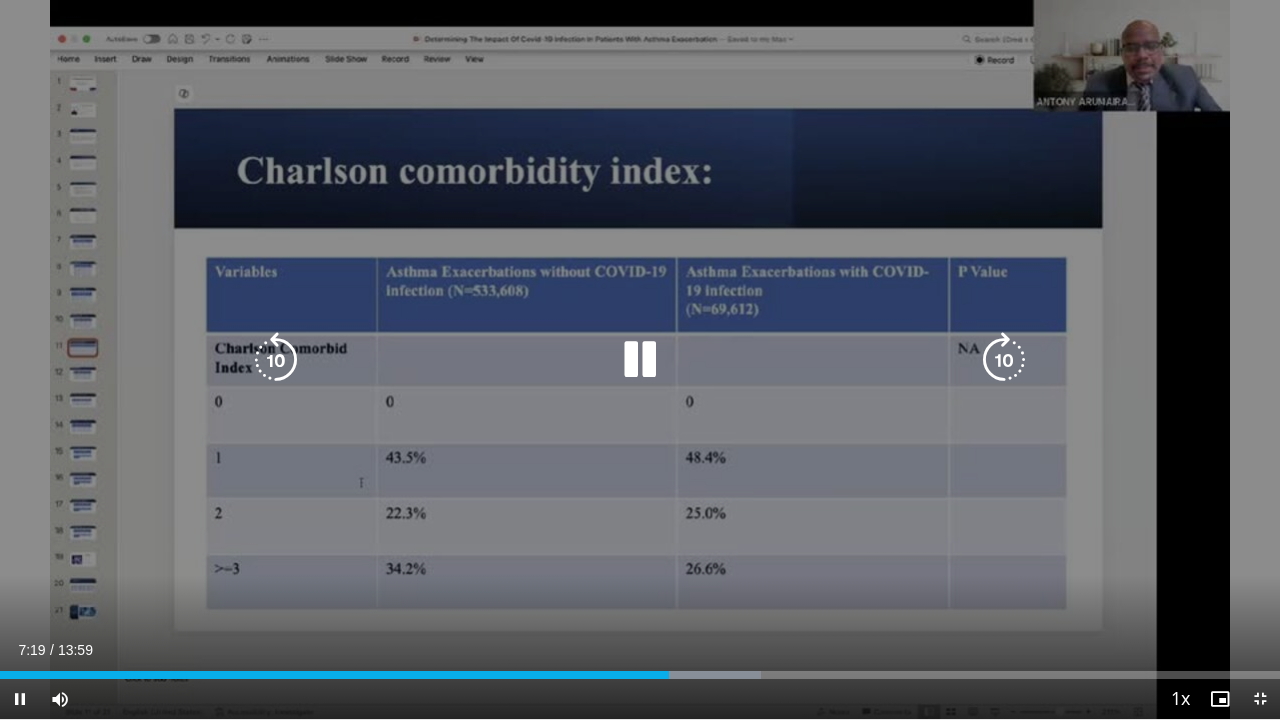 drag, startPoint x: 970, startPoint y: 79, endPoint x: 981, endPoint y: 96, distance: 20.248457 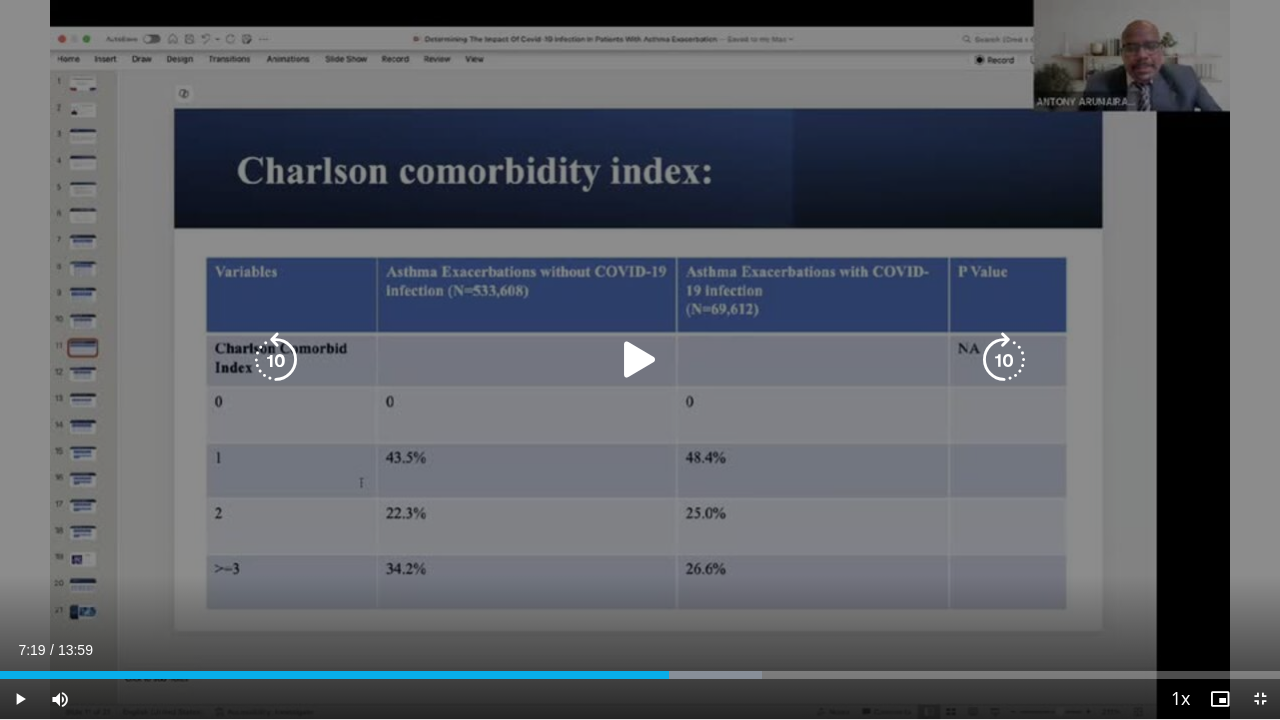 click on "10 seconds
Tap to unmute" at bounding box center (640, 359) 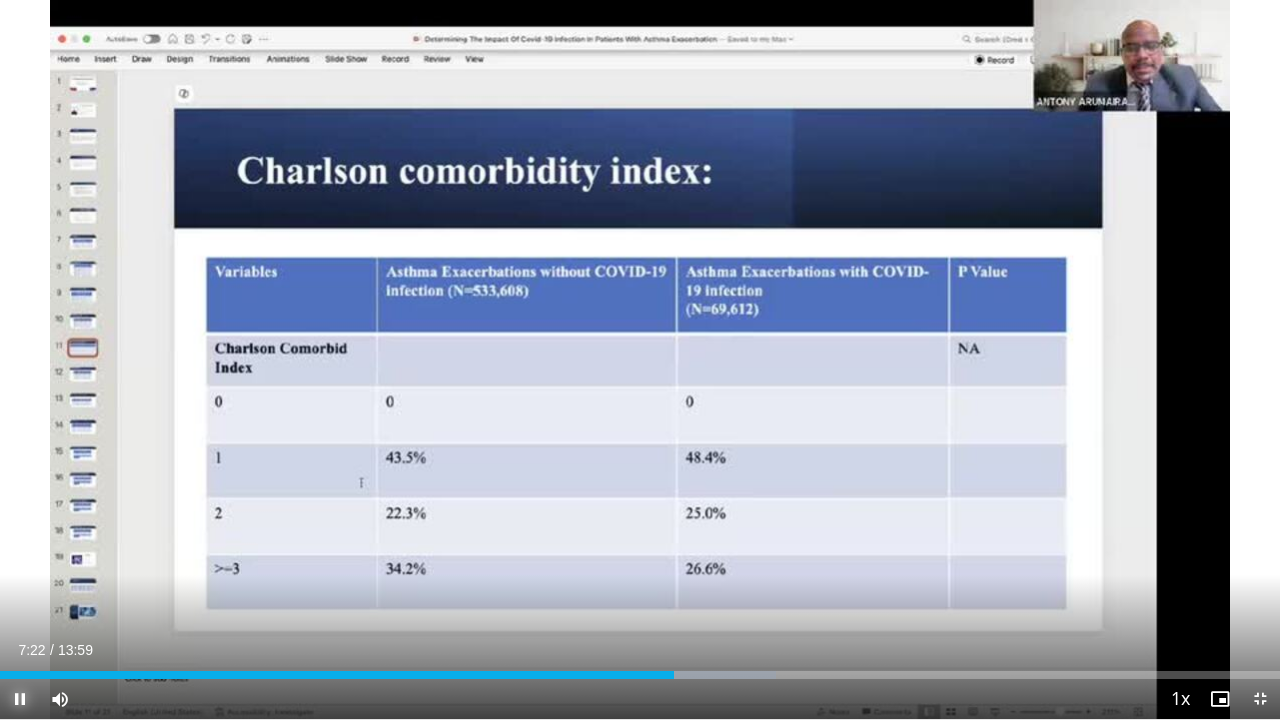 click at bounding box center (20, 699) 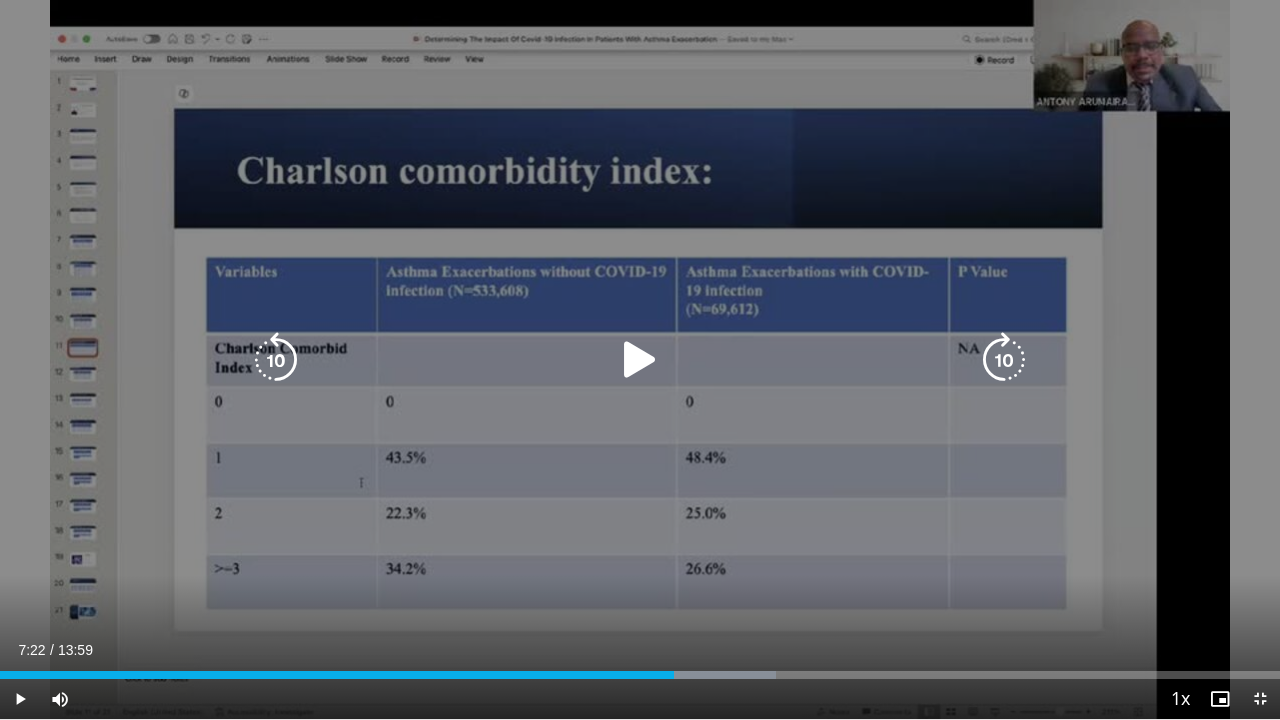click on "10 seconds
Tap to unmute" at bounding box center (640, 359) 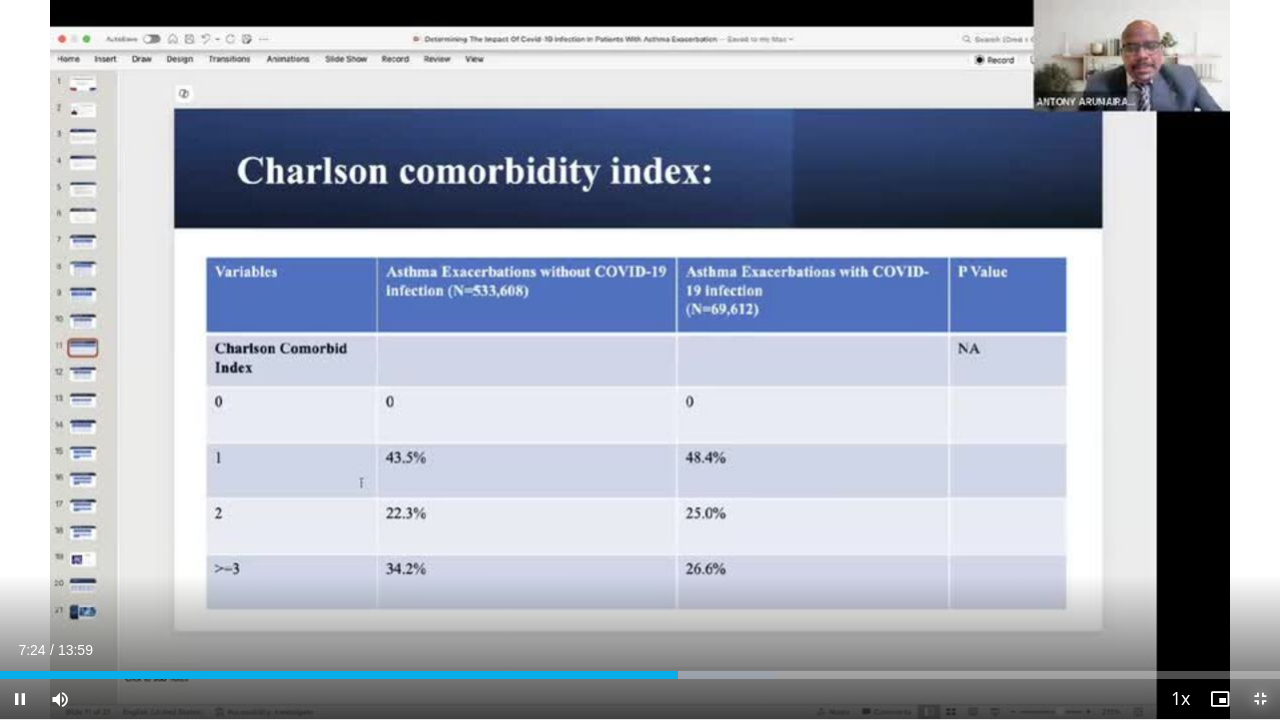click at bounding box center [1260, 699] 